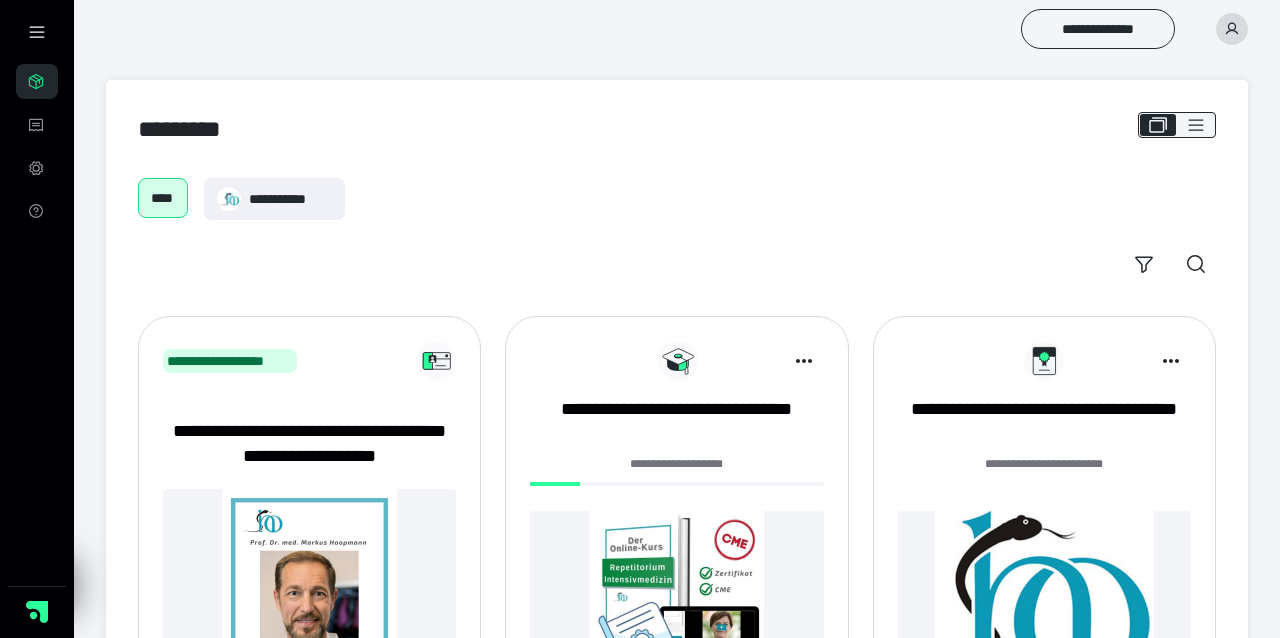 scroll, scrollTop: 0, scrollLeft: 0, axis: both 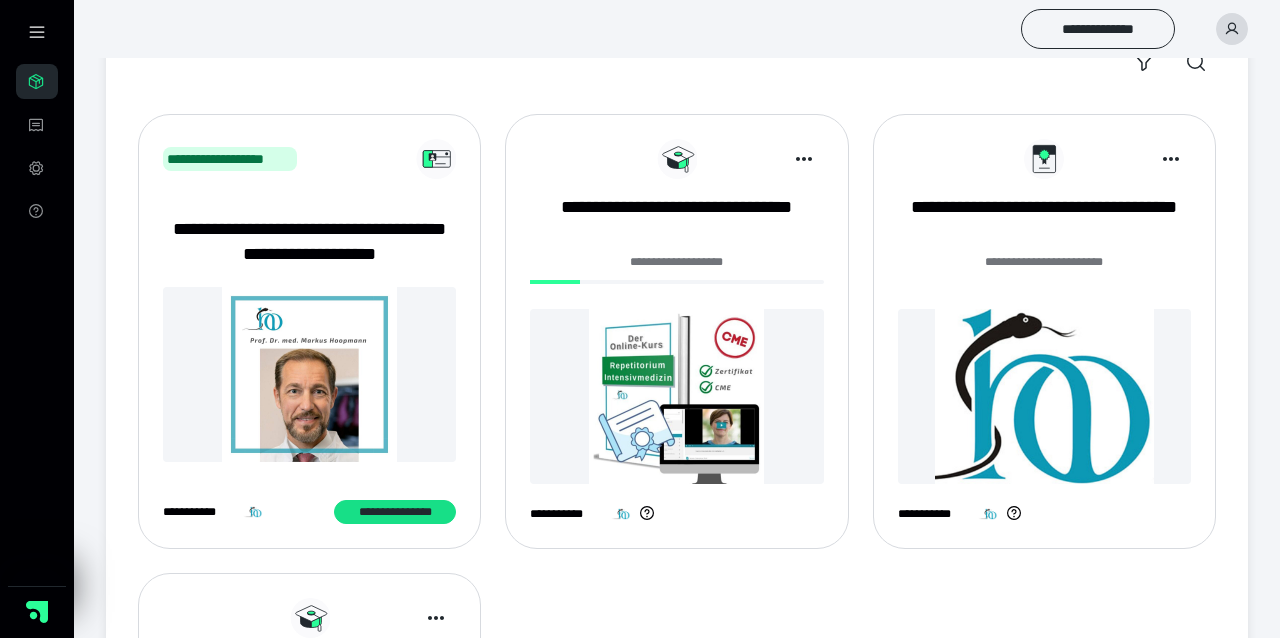 click on "**********" at bounding box center [676, 262] 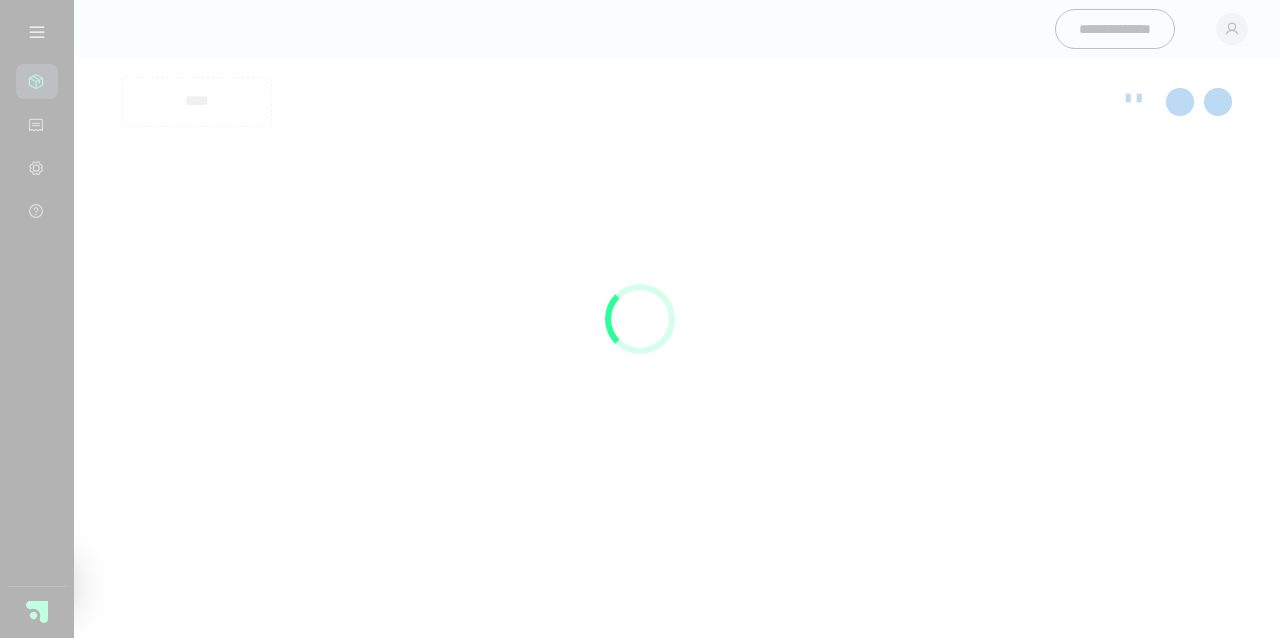 scroll, scrollTop: 0, scrollLeft: 0, axis: both 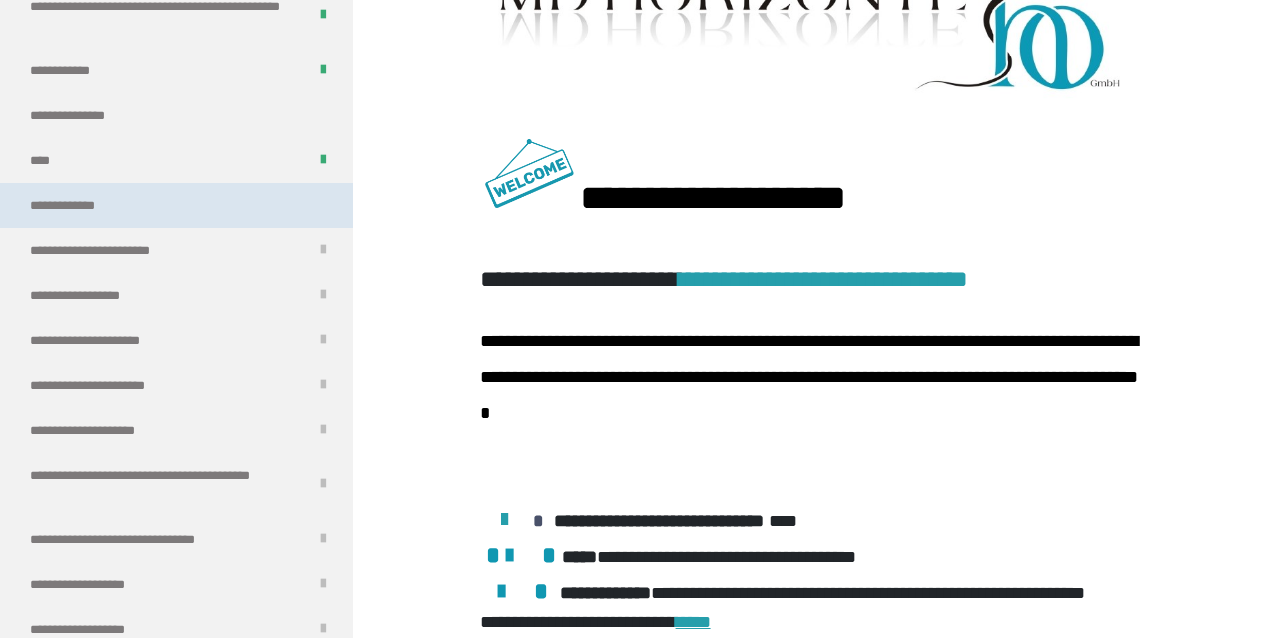 click on "**********" at bounding box center [176, 205] 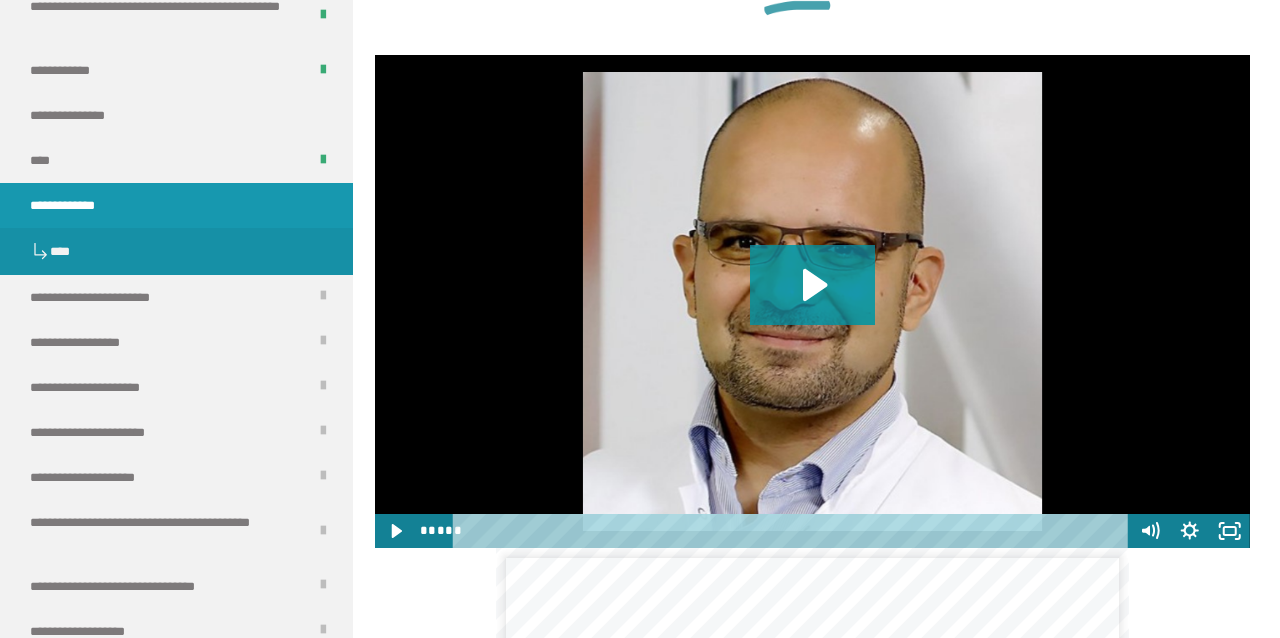 scroll, scrollTop: 1145, scrollLeft: 0, axis: vertical 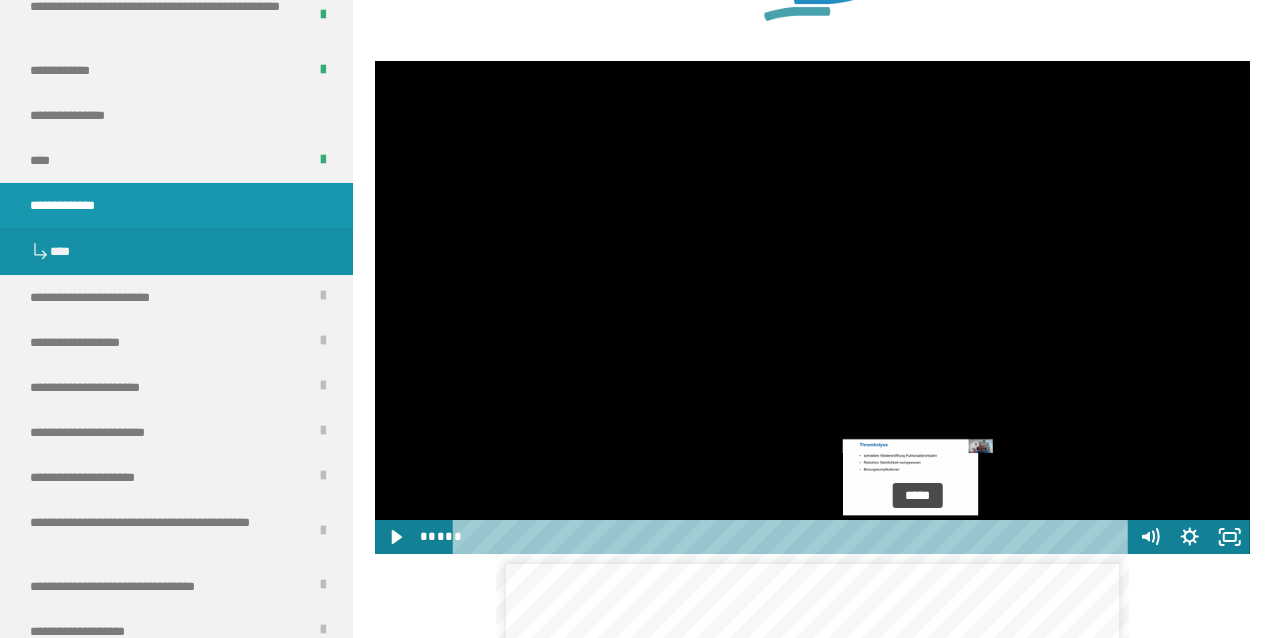 click at bounding box center (917, 536) 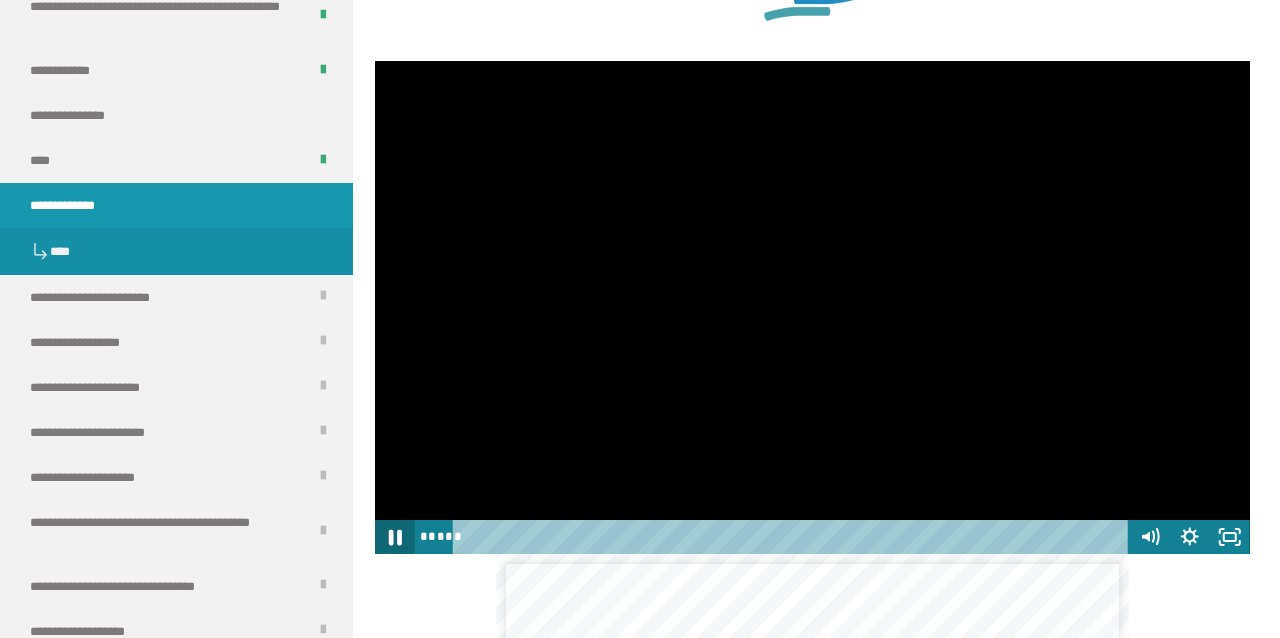 click 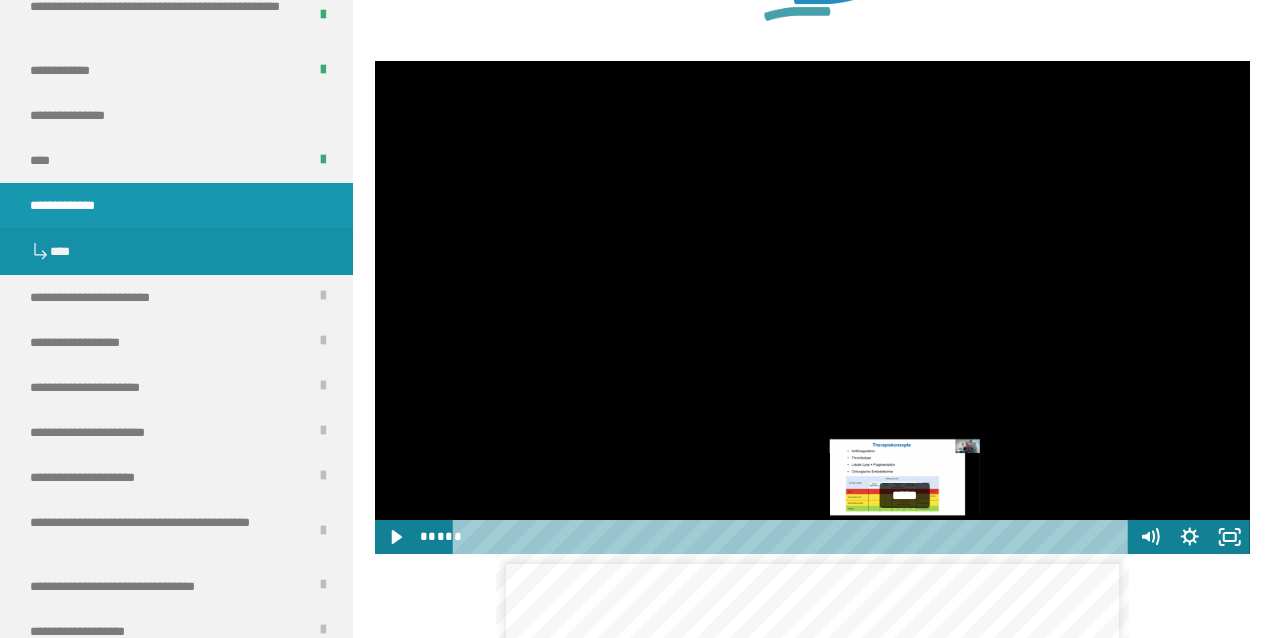 drag, startPoint x: 923, startPoint y: 591, endPoint x: 908, endPoint y: 594, distance: 15.297058 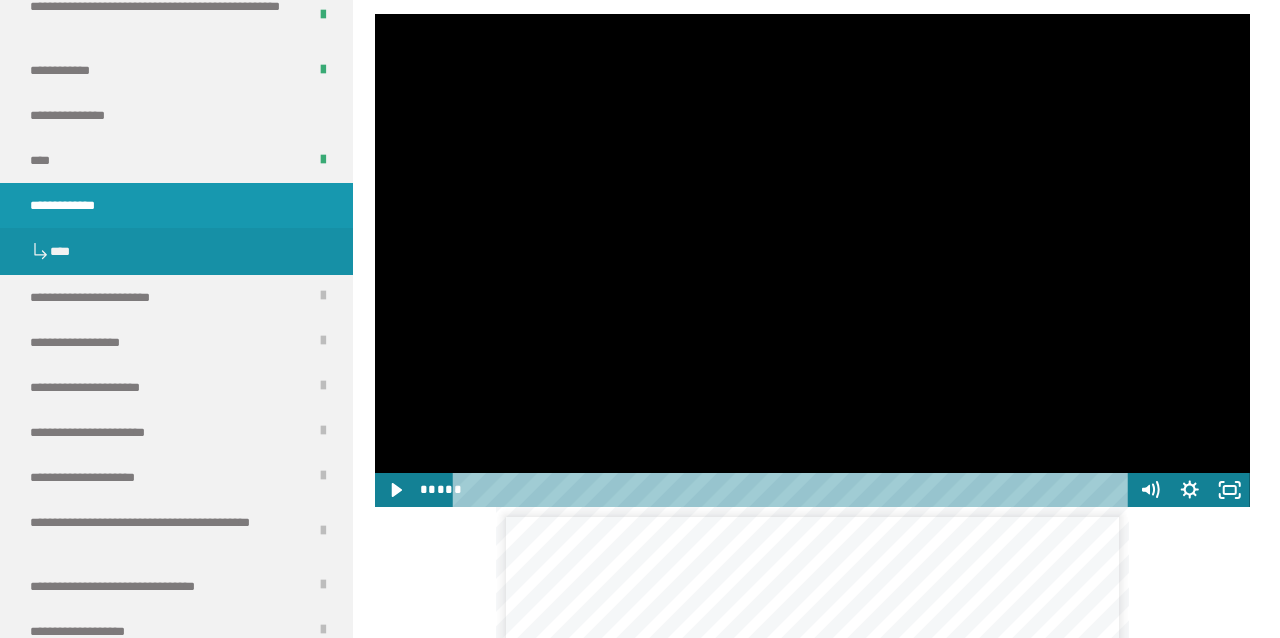 scroll, scrollTop: 1192, scrollLeft: 0, axis: vertical 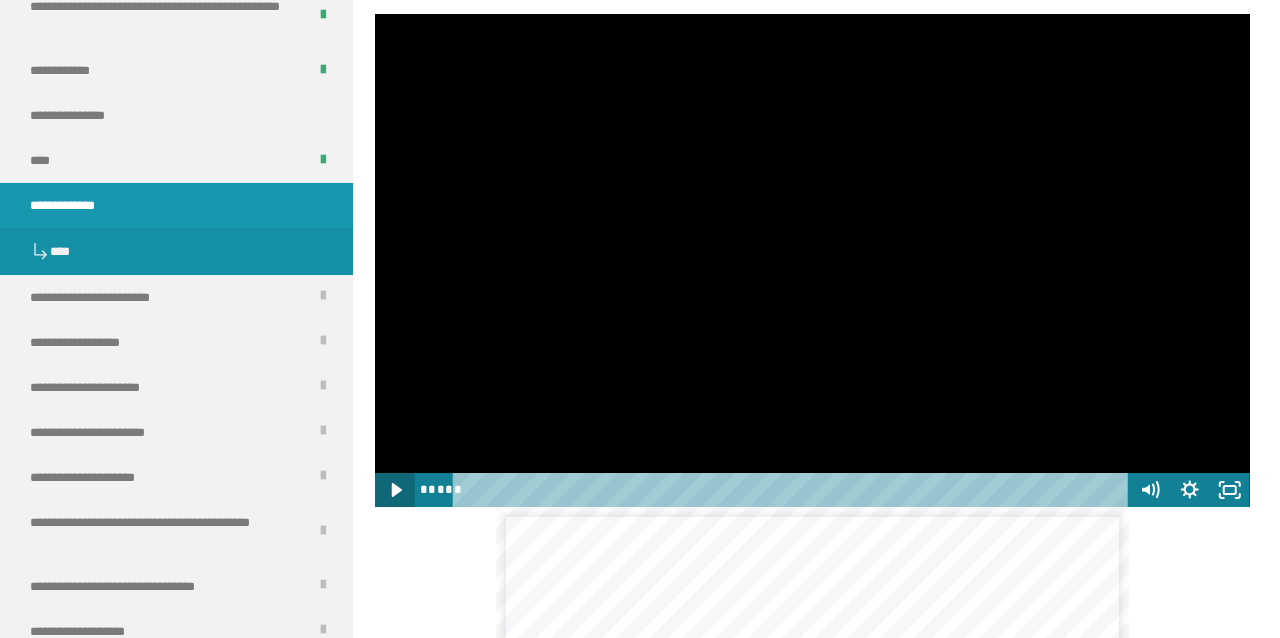 click 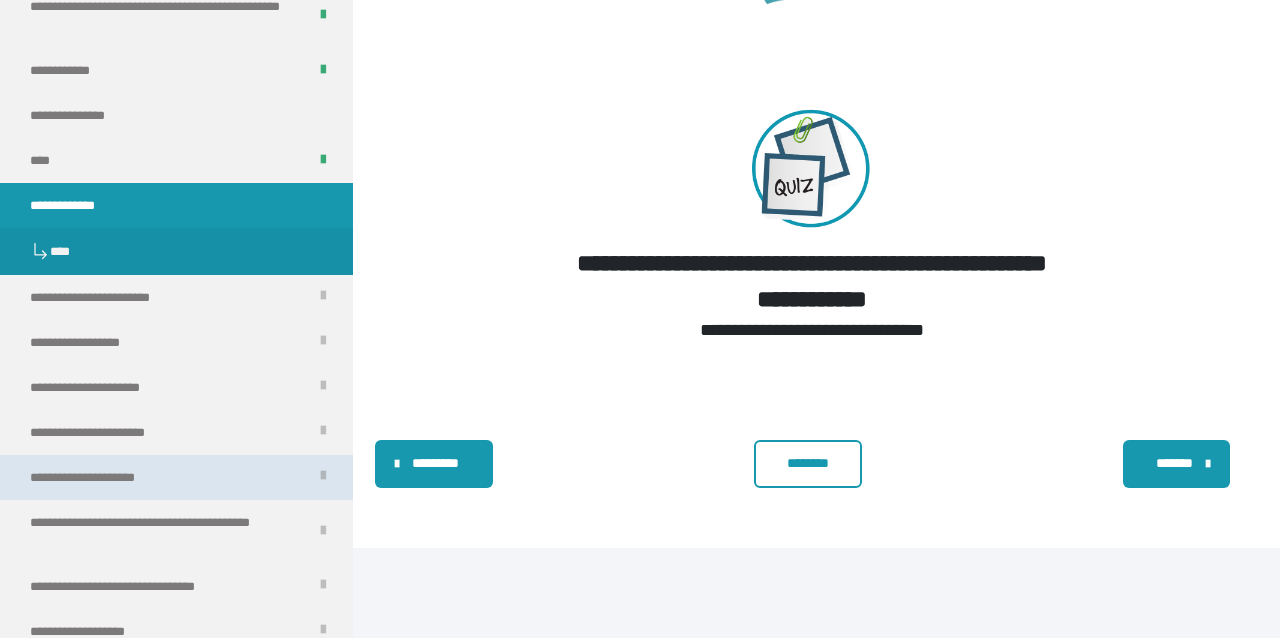 scroll, scrollTop: 2537, scrollLeft: 0, axis: vertical 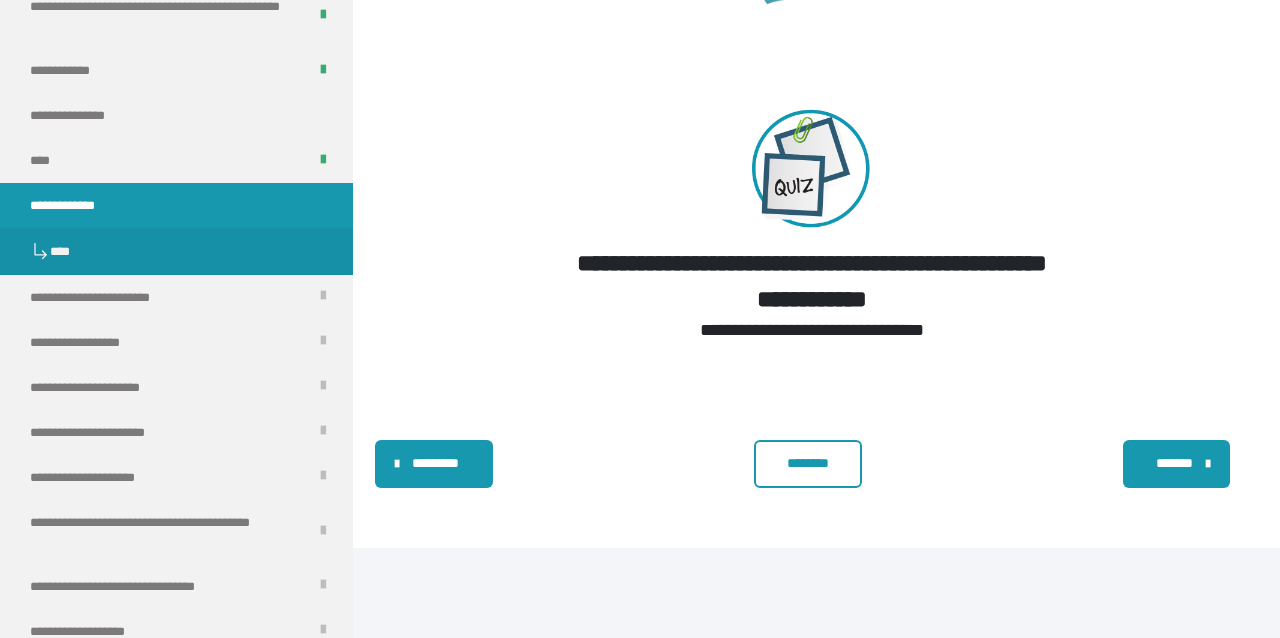 click on "********" at bounding box center [808, 463] 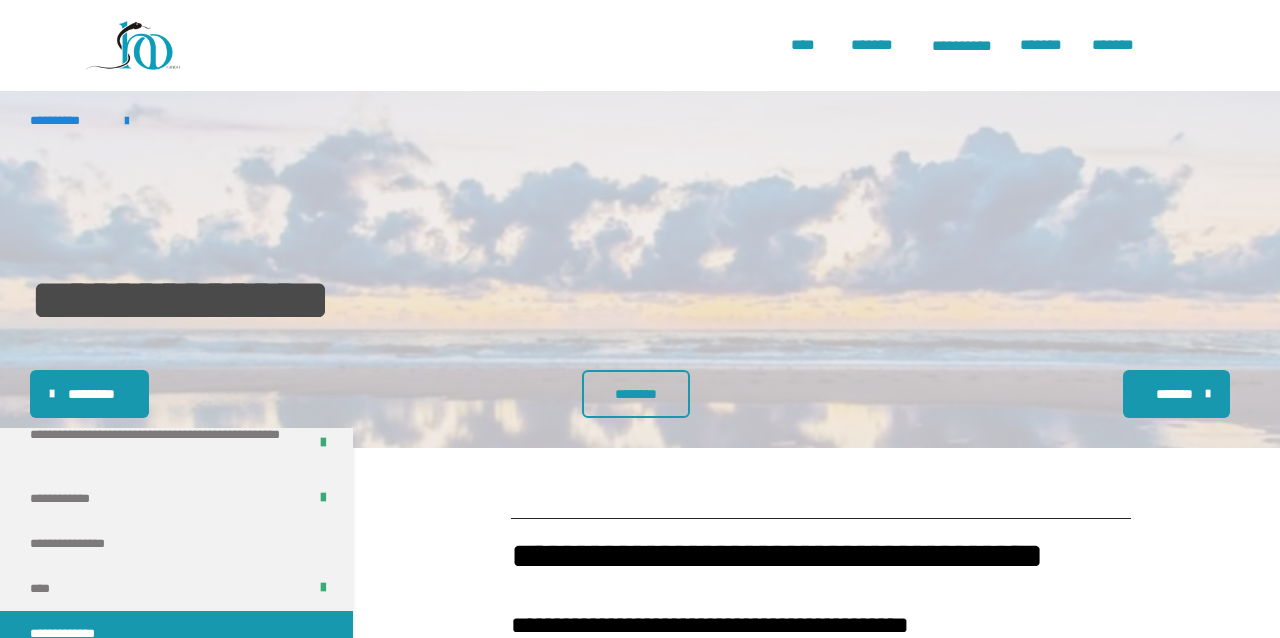scroll, scrollTop: 0, scrollLeft: 0, axis: both 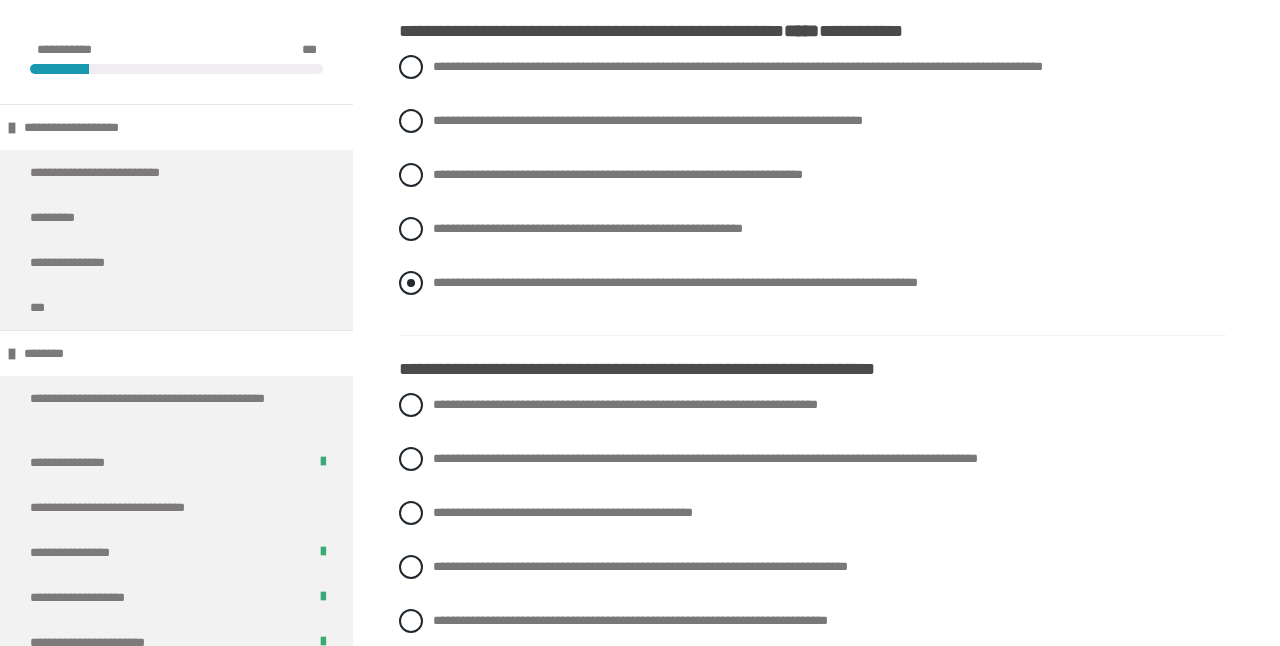 click at bounding box center (411, 283) 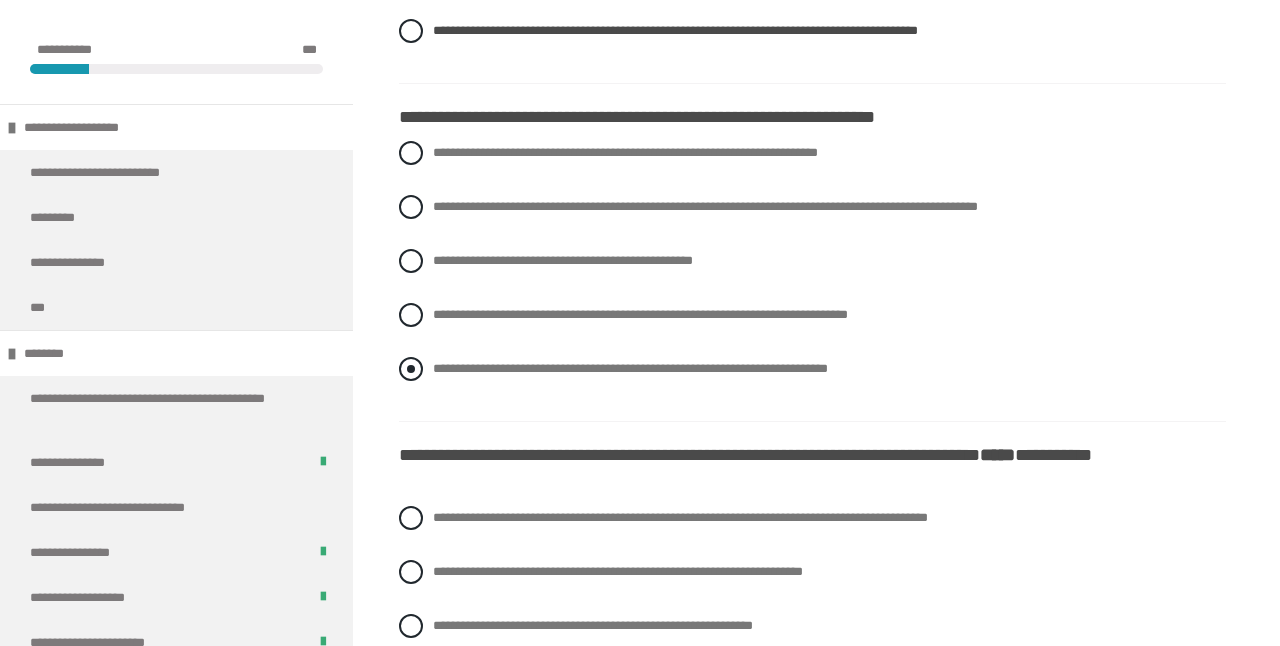 scroll, scrollTop: 836, scrollLeft: 0, axis: vertical 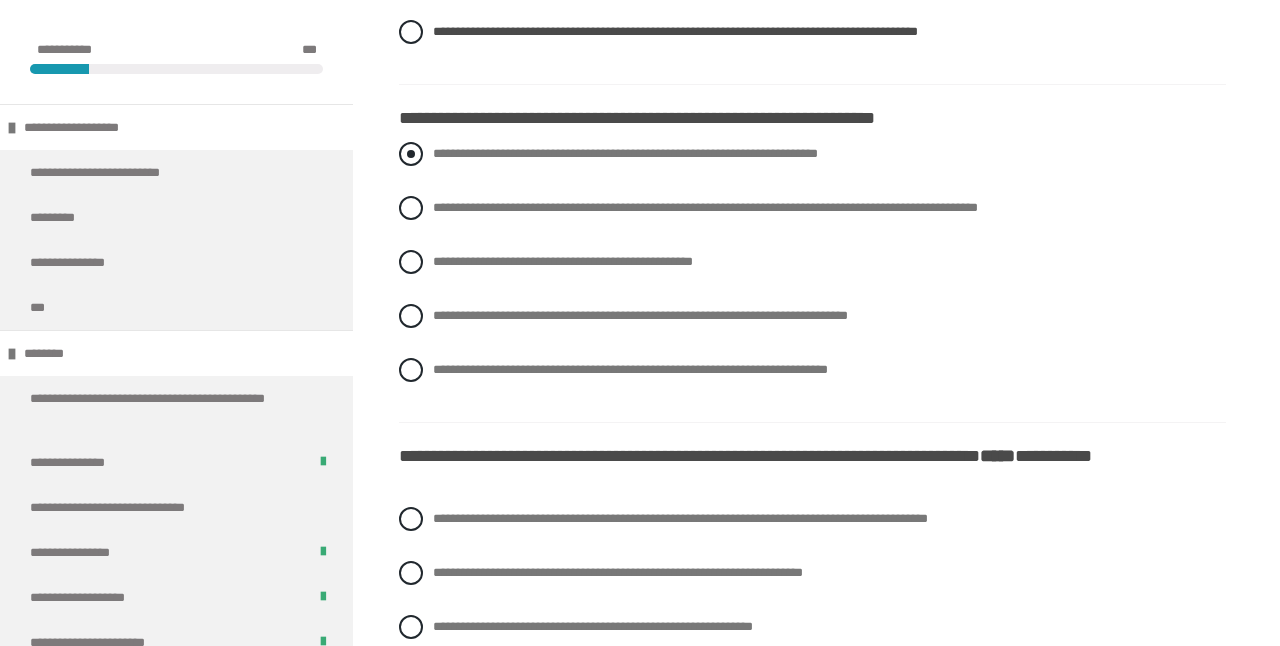 click at bounding box center (411, 154) 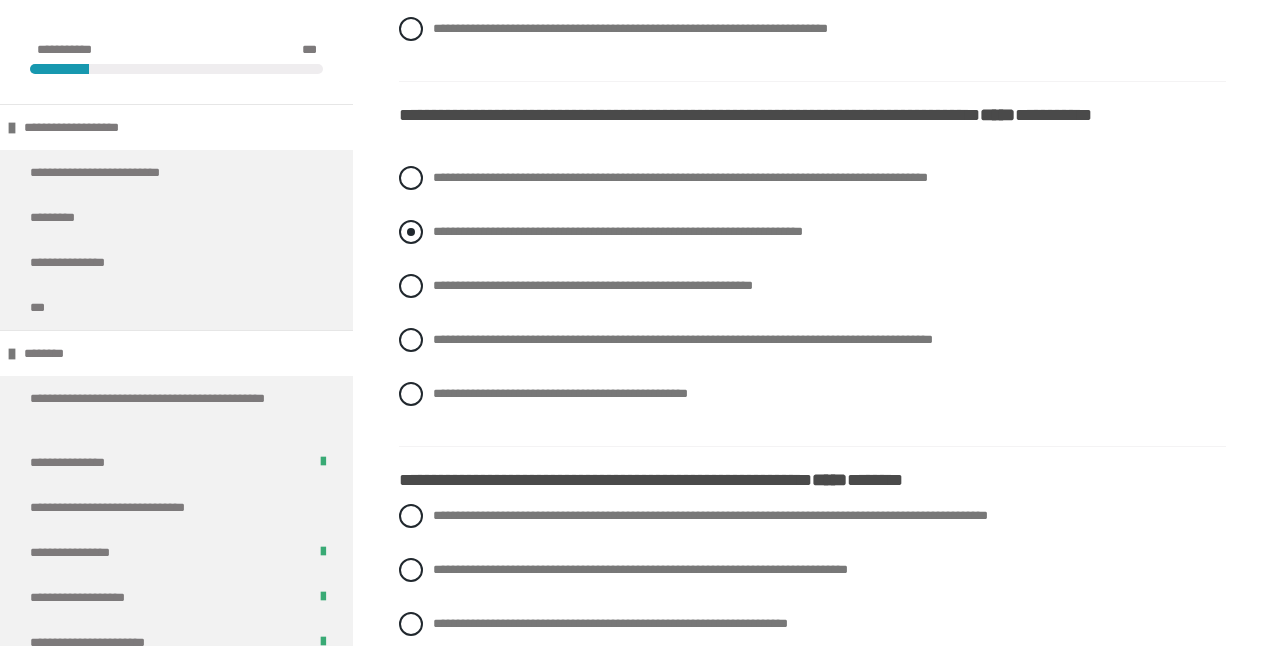 scroll, scrollTop: 1178, scrollLeft: 0, axis: vertical 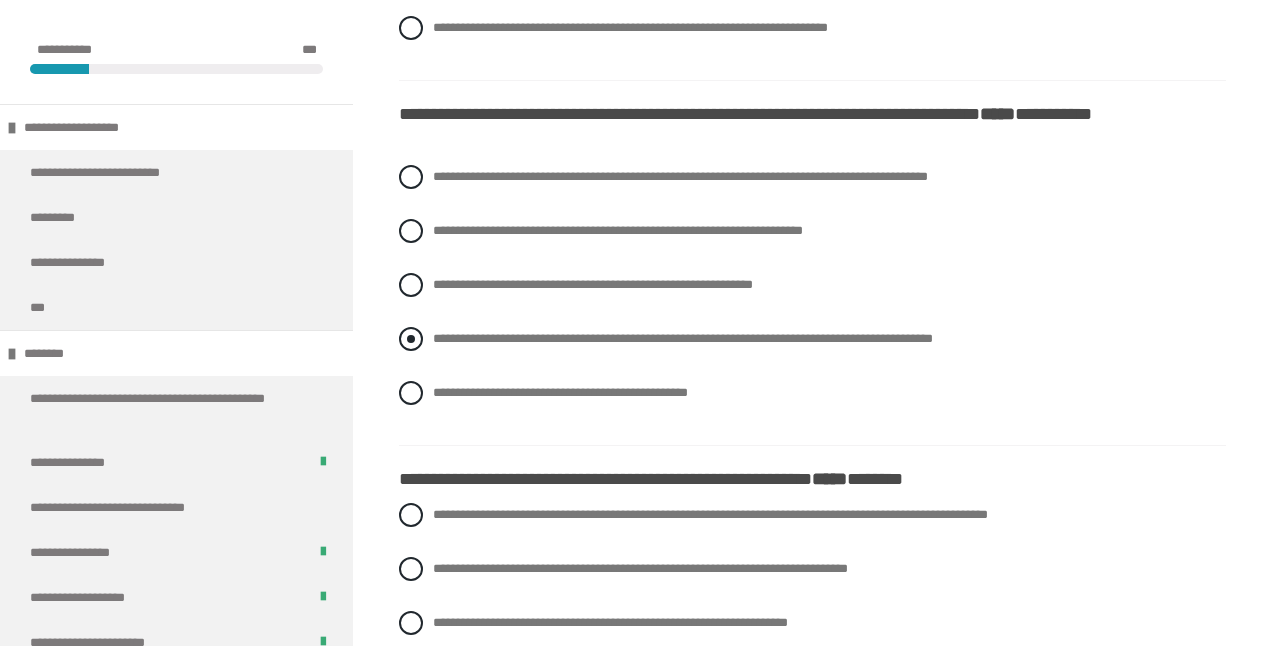 click at bounding box center [411, 339] 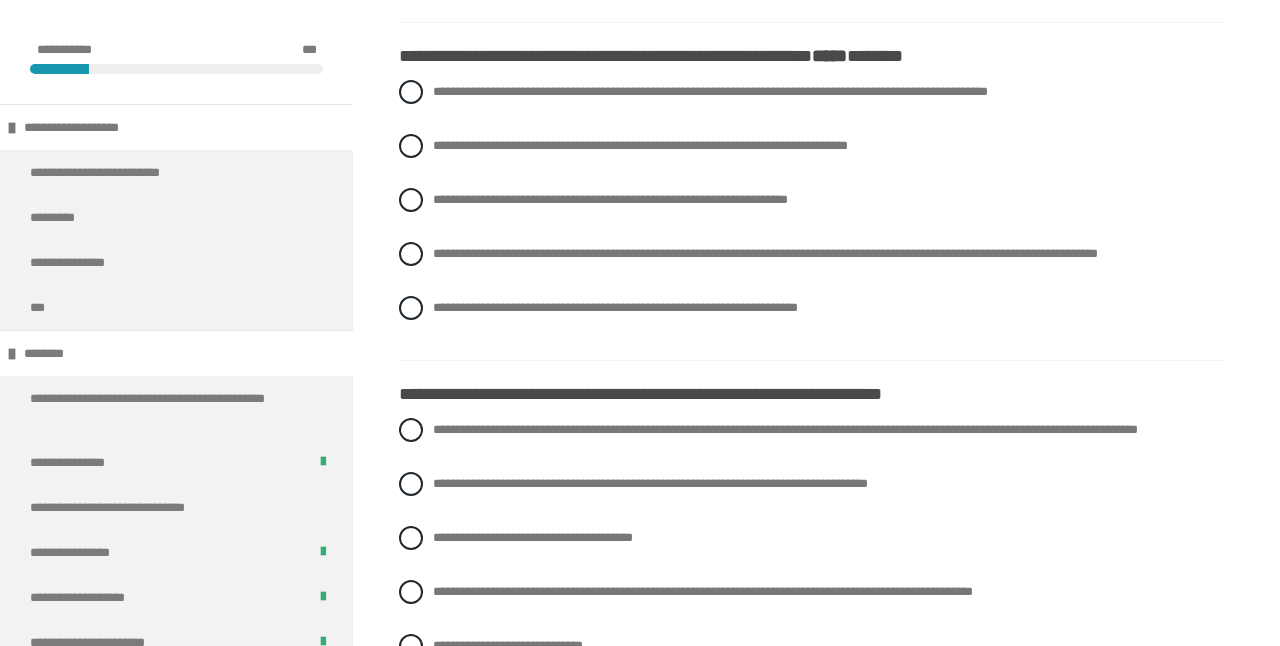 scroll, scrollTop: 1629, scrollLeft: 0, axis: vertical 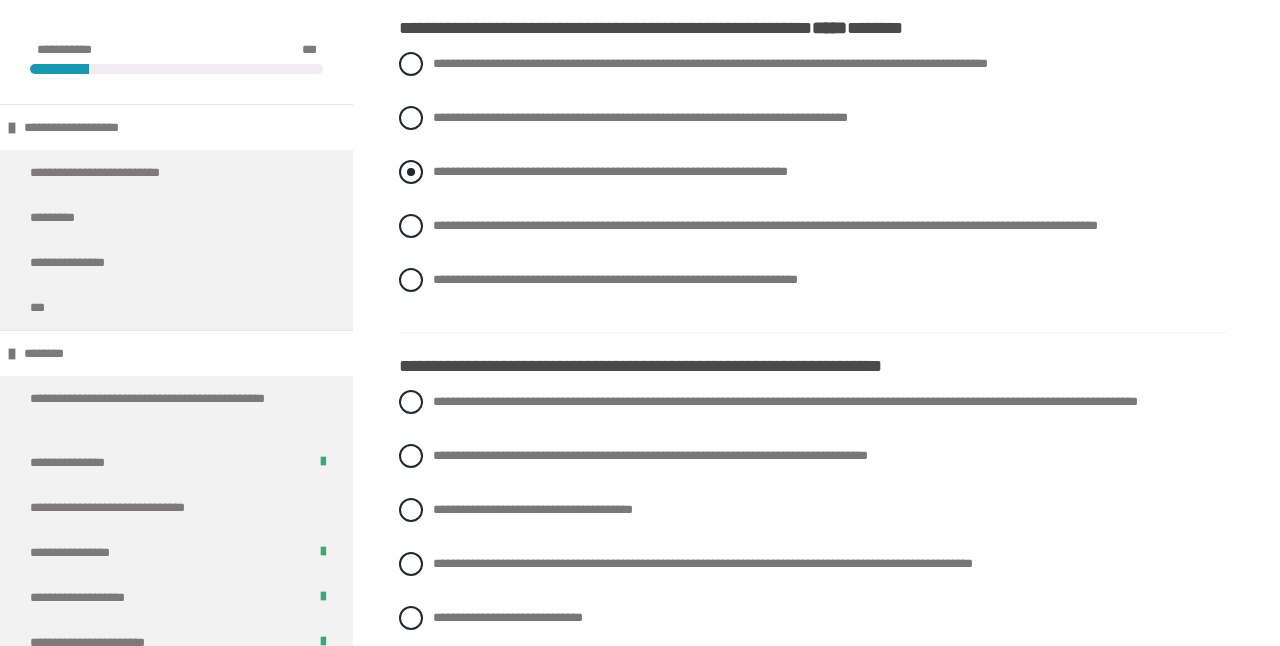 click at bounding box center [411, 172] 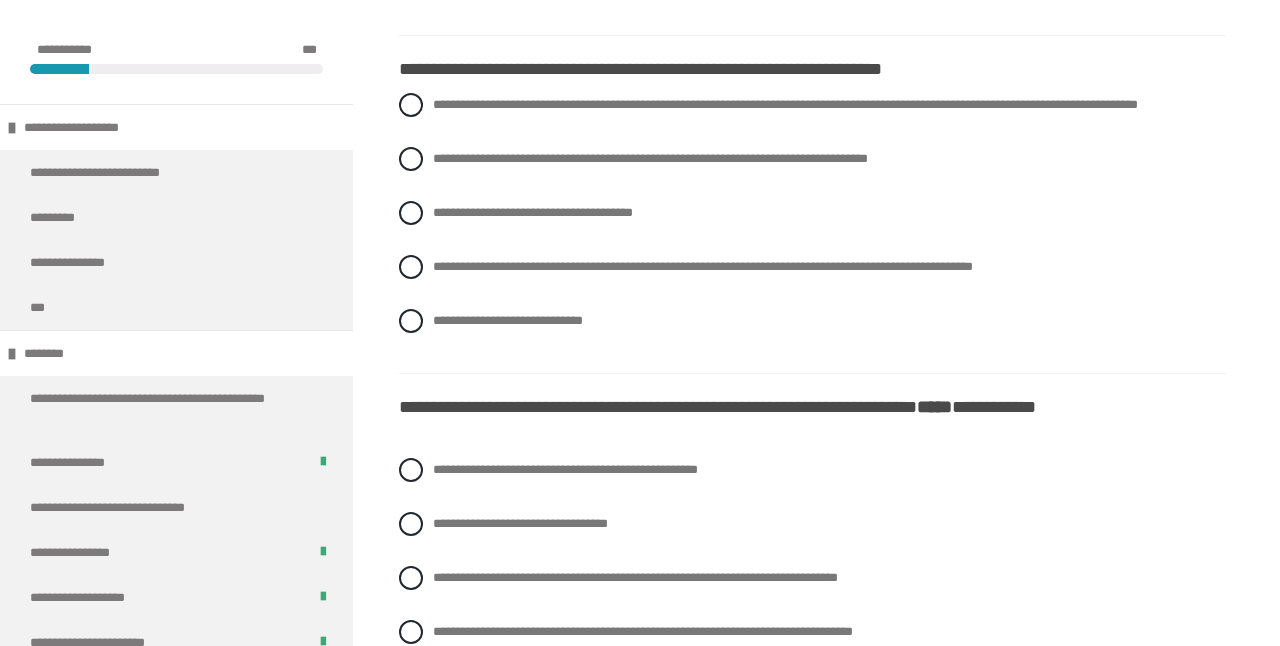 scroll, scrollTop: 1933, scrollLeft: 0, axis: vertical 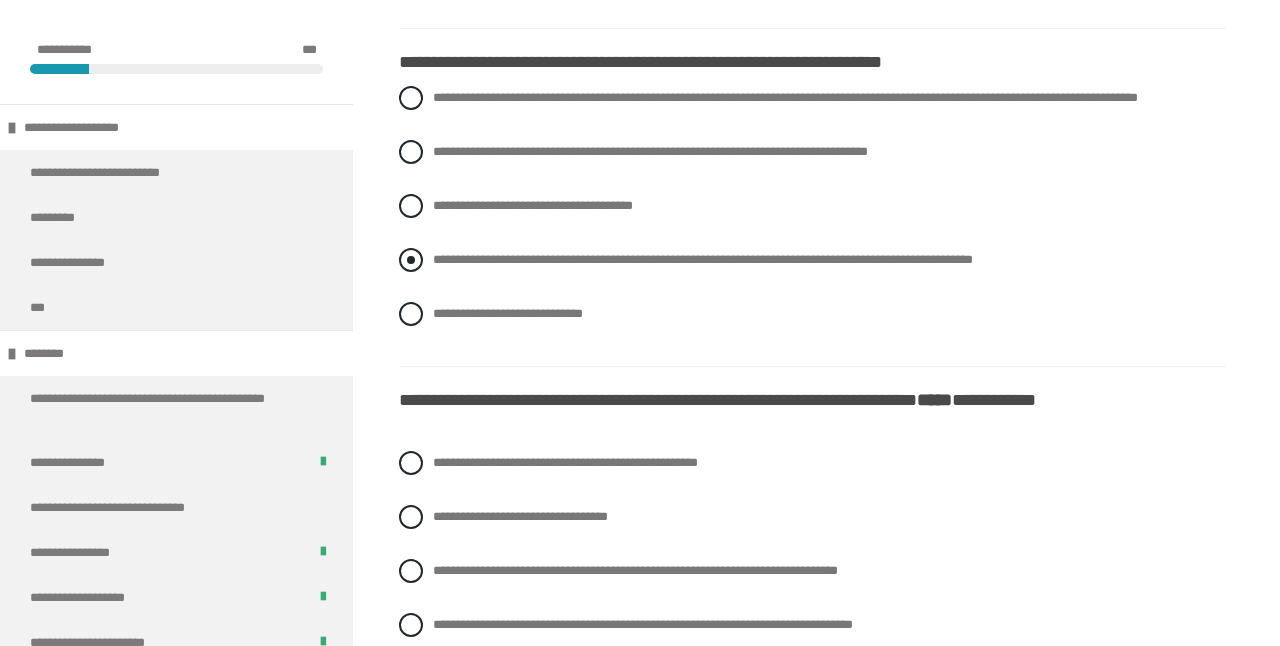 click at bounding box center [411, 260] 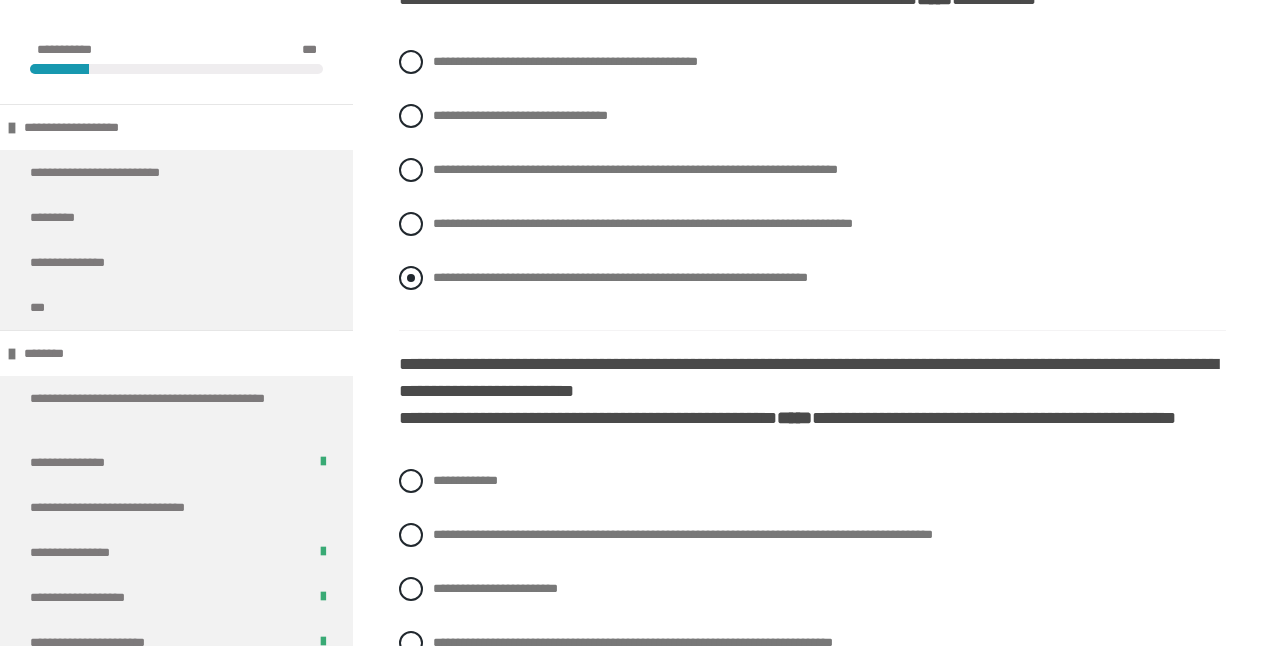 scroll, scrollTop: 2333, scrollLeft: 0, axis: vertical 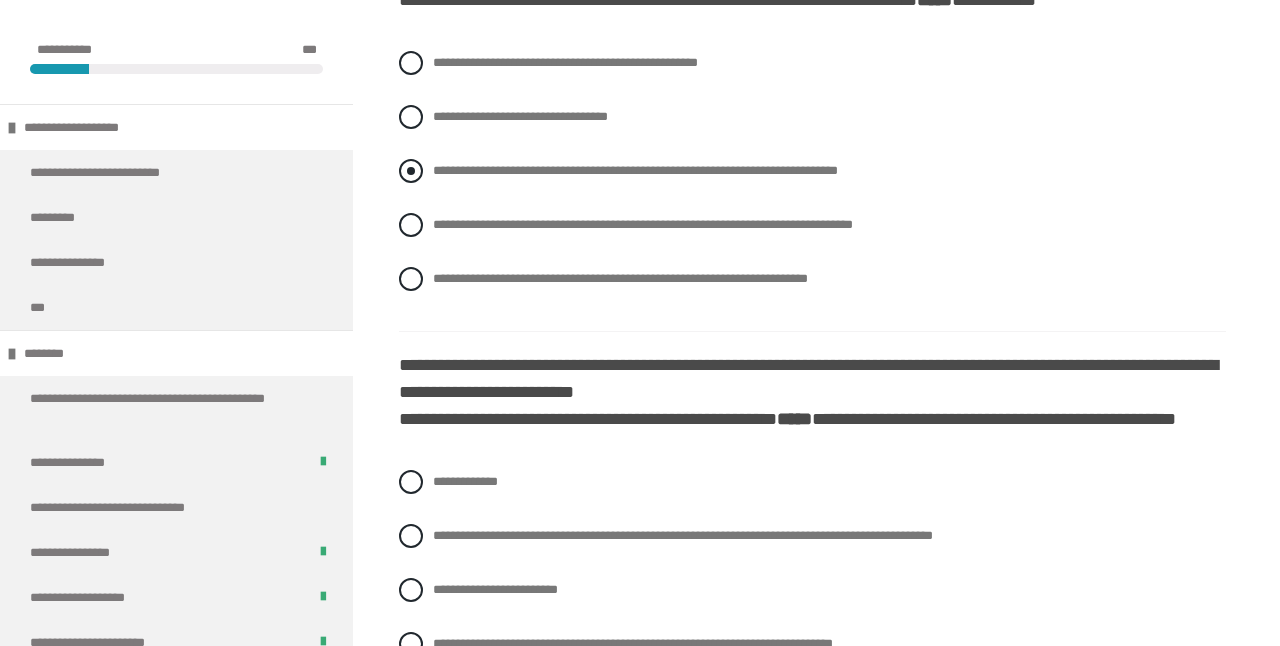 click at bounding box center [411, 171] 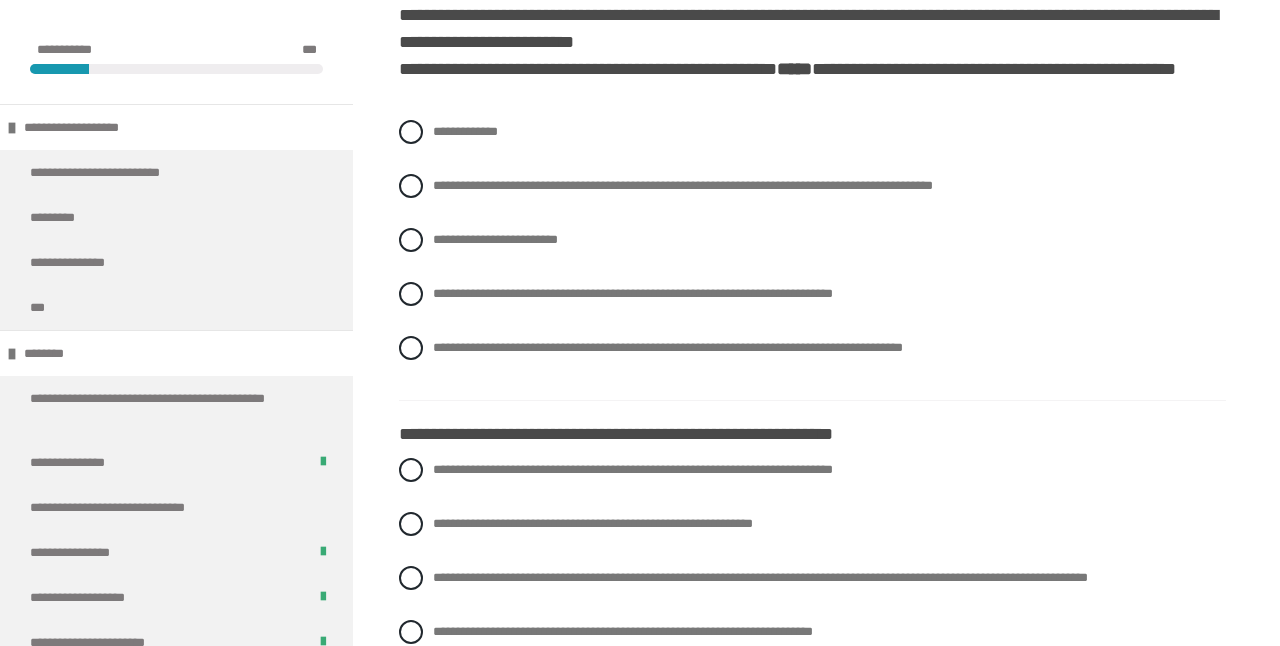 scroll, scrollTop: 2707, scrollLeft: 0, axis: vertical 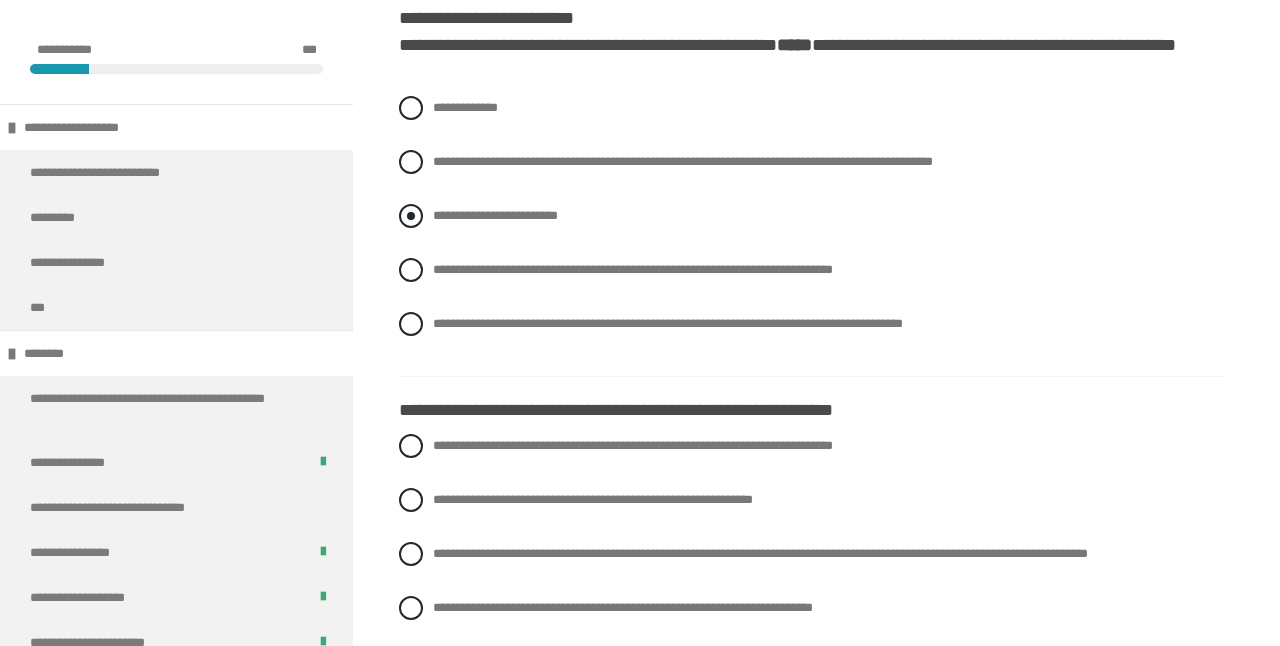 click at bounding box center (411, 216) 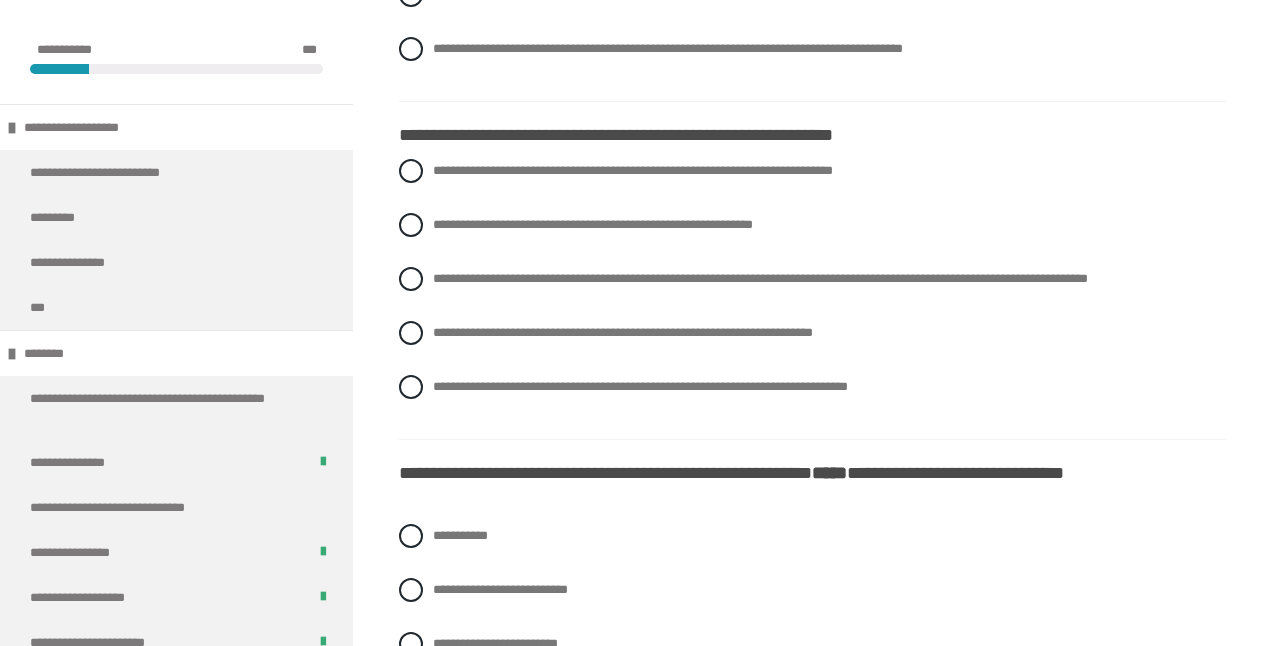 scroll, scrollTop: 2985, scrollLeft: 0, axis: vertical 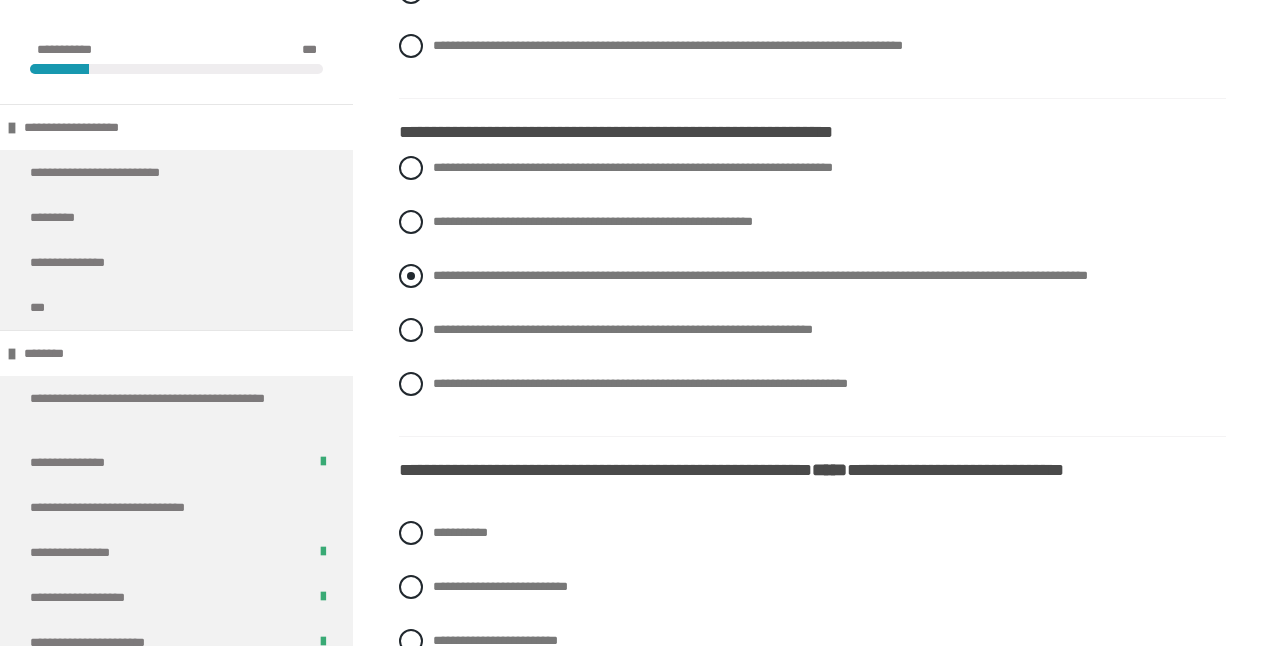 click at bounding box center [411, 276] 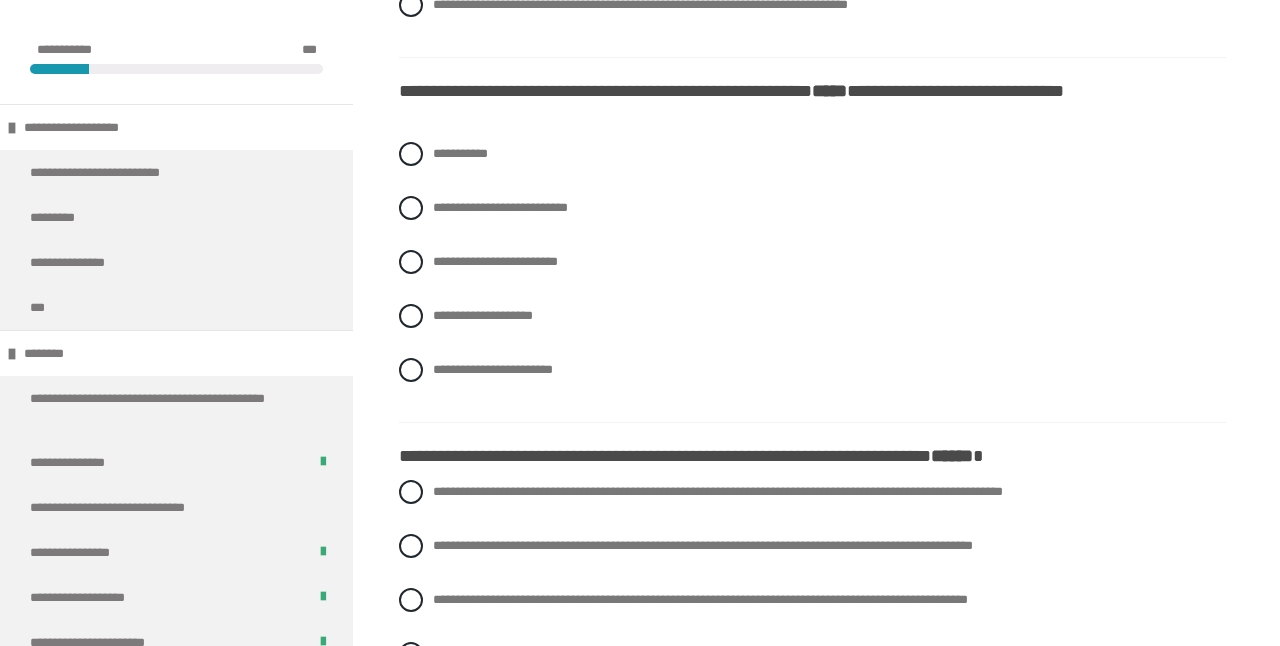 scroll, scrollTop: 3374, scrollLeft: 0, axis: vertical 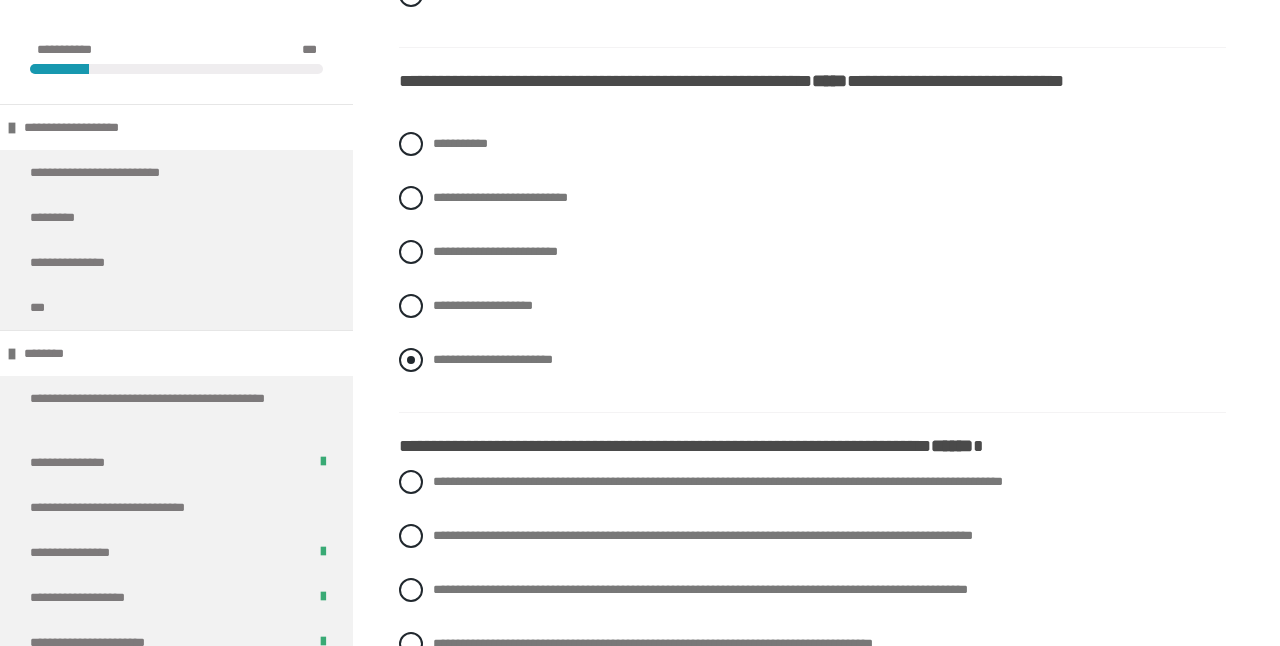 click at bounding box center [411, 360] 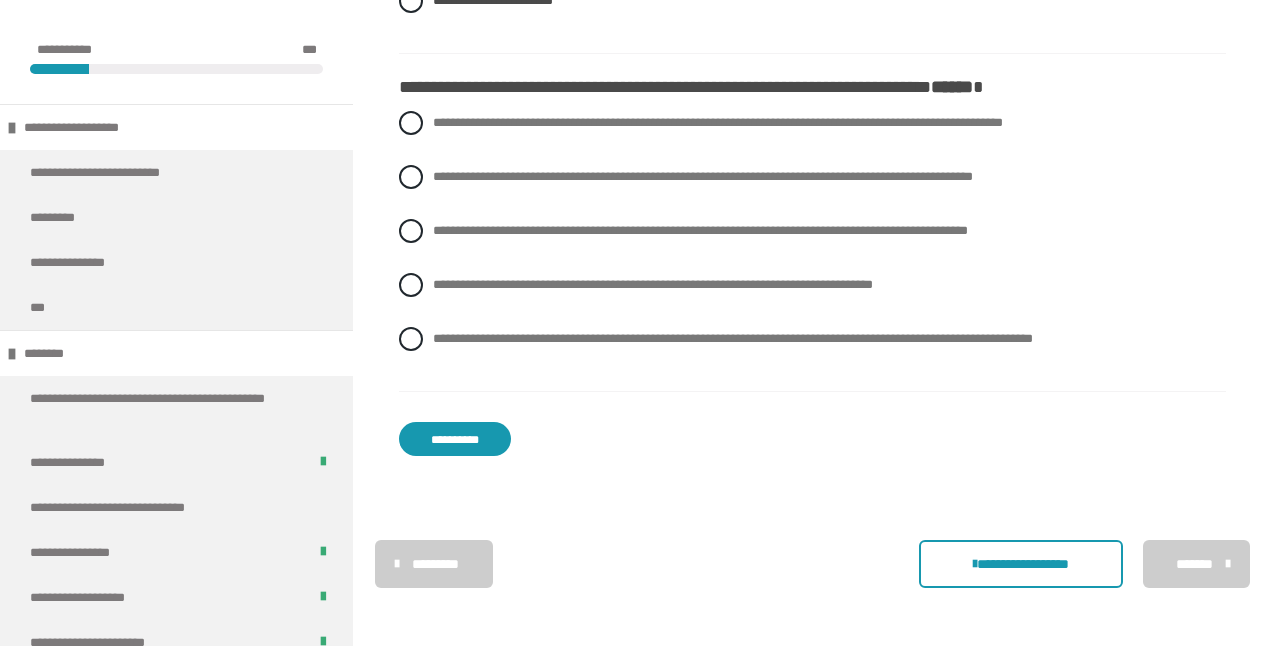 scroll, scrollTop: 3741, scrollLeft: 0, axis: vertical 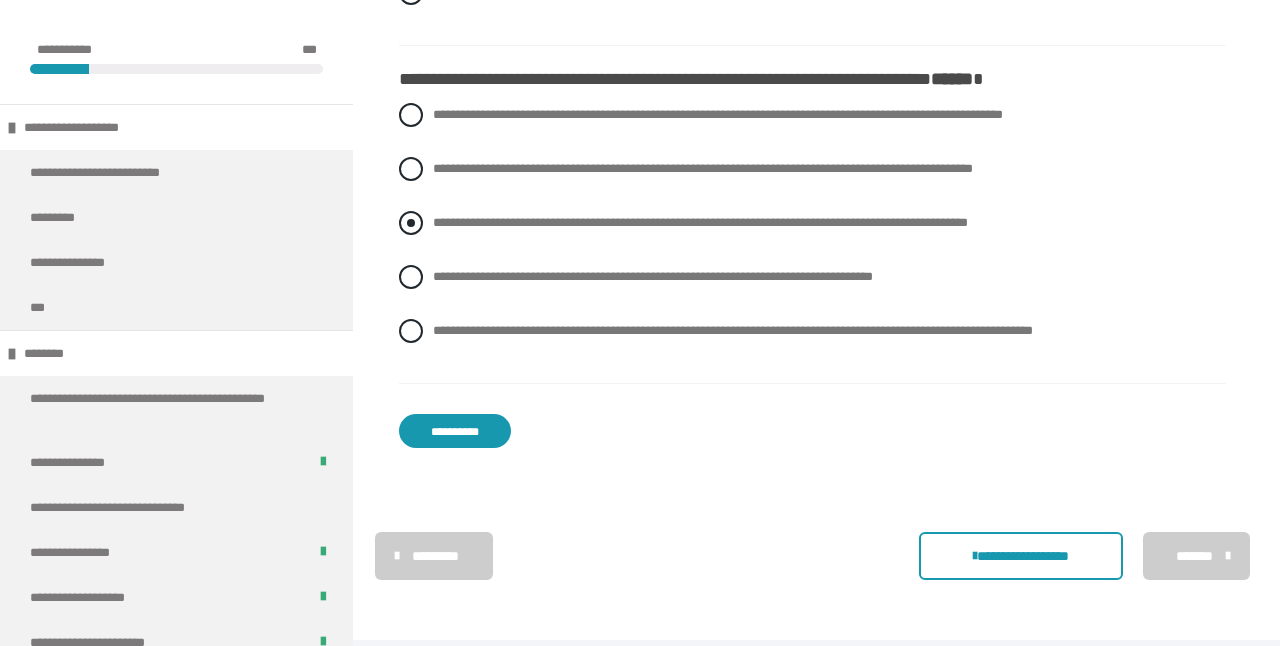 click at bounding box center (411, 223) 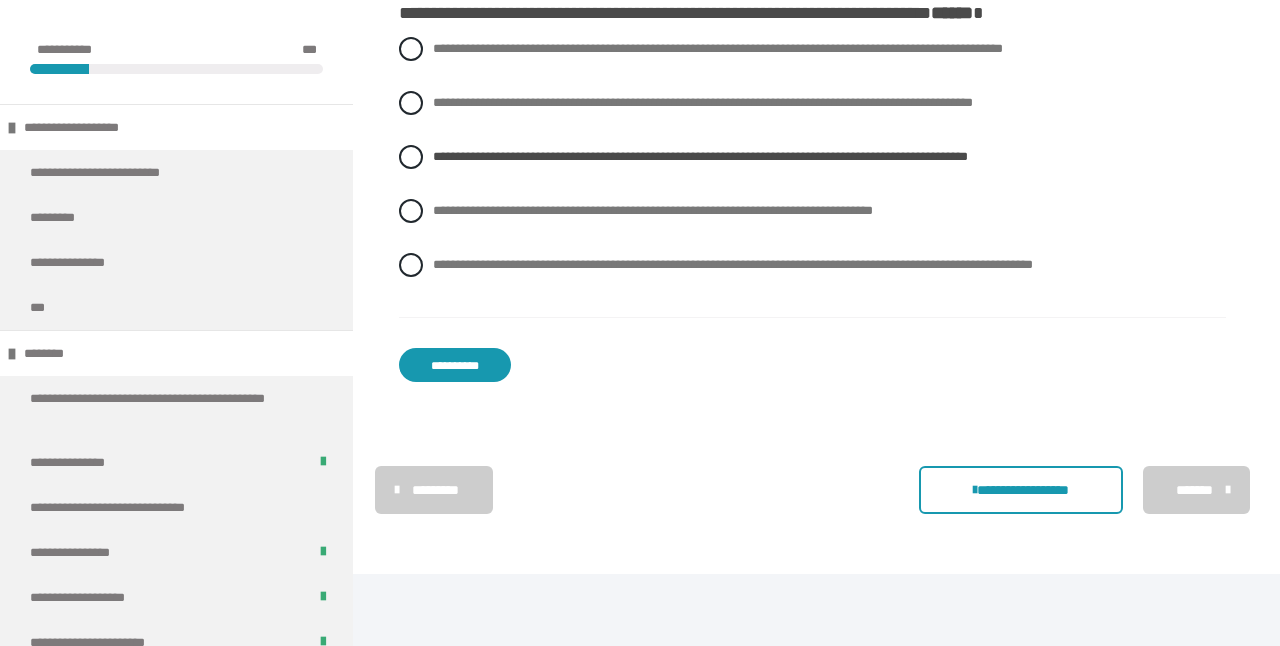 scroll, scrollTop: 3807, scrollLeft: 0, axis: vertical 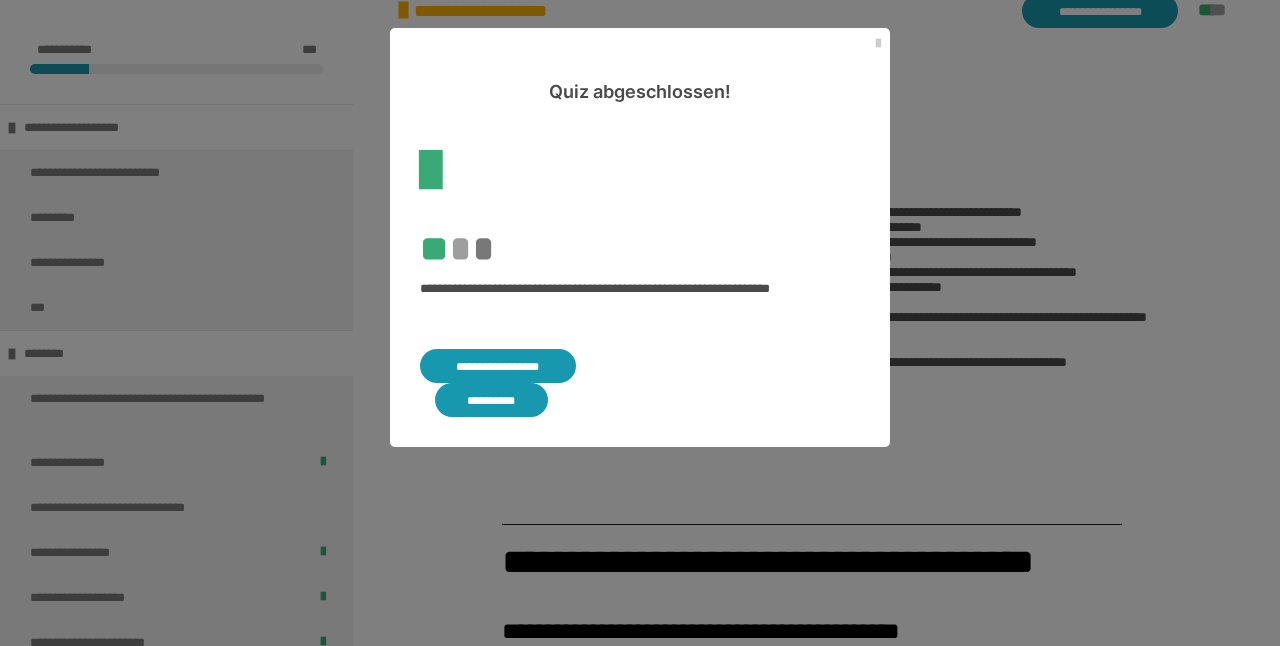 click on "**********" at bounding box center (498, 366) 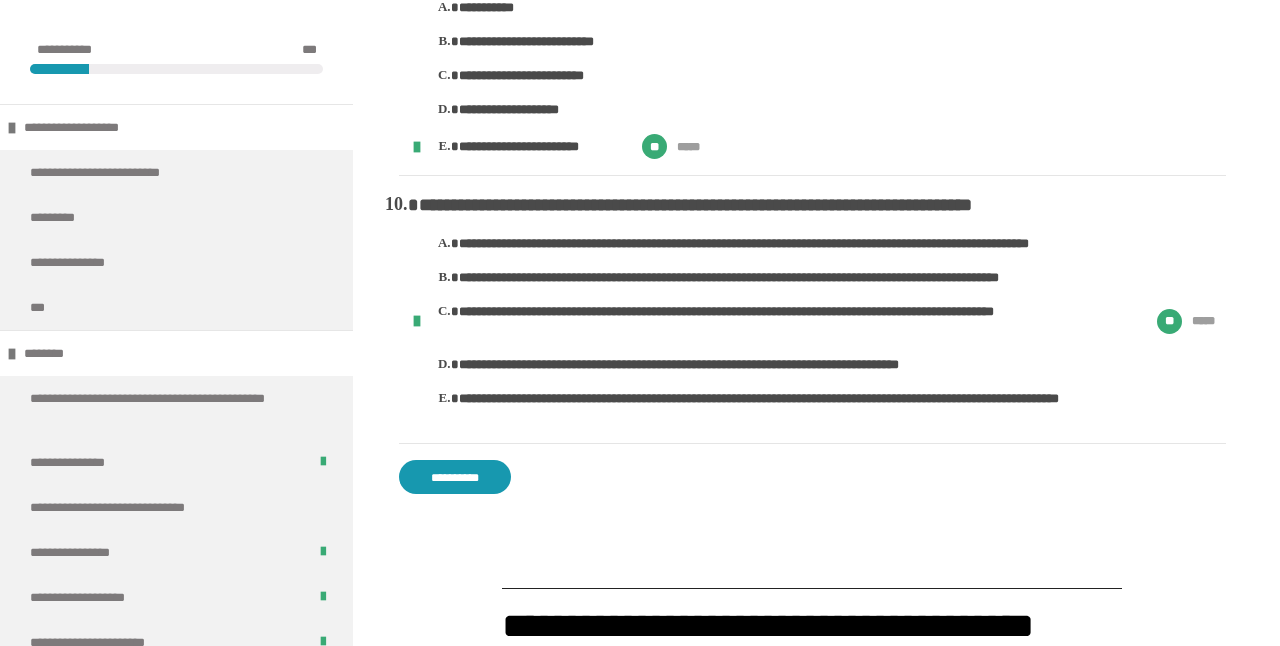 scroll, scrollTop: 2624, scrollLeft: 0, axis: vertical 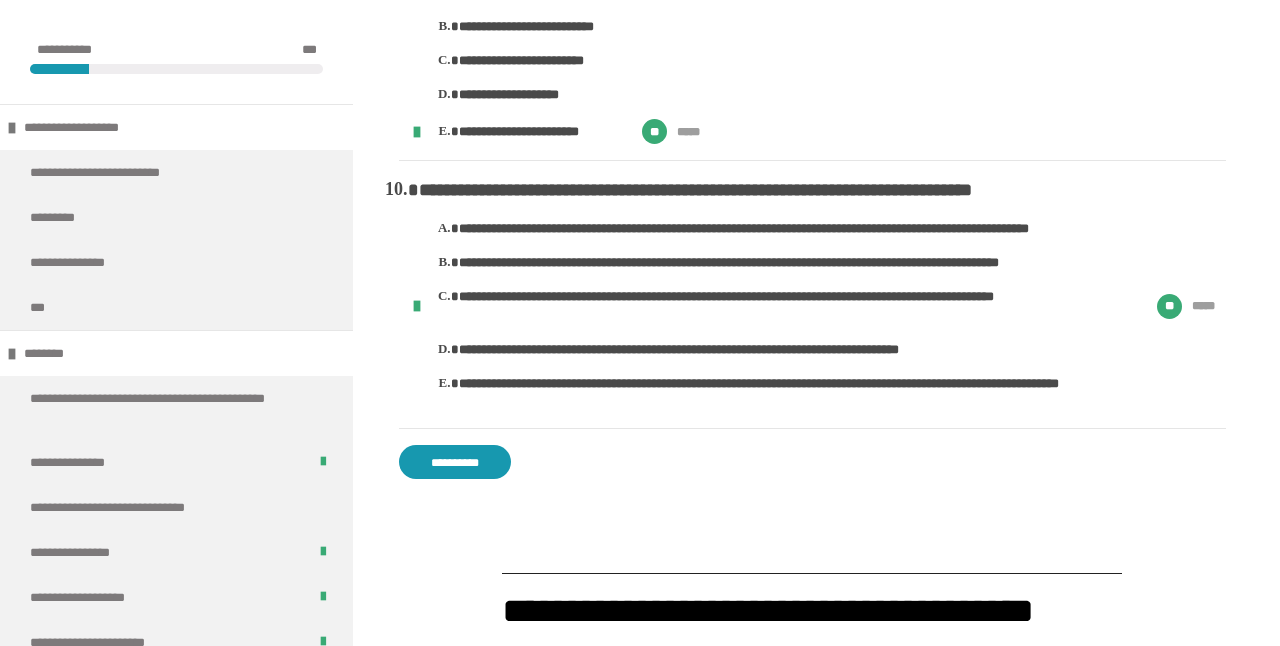 click on "**********" at bounding box center (455, 462) 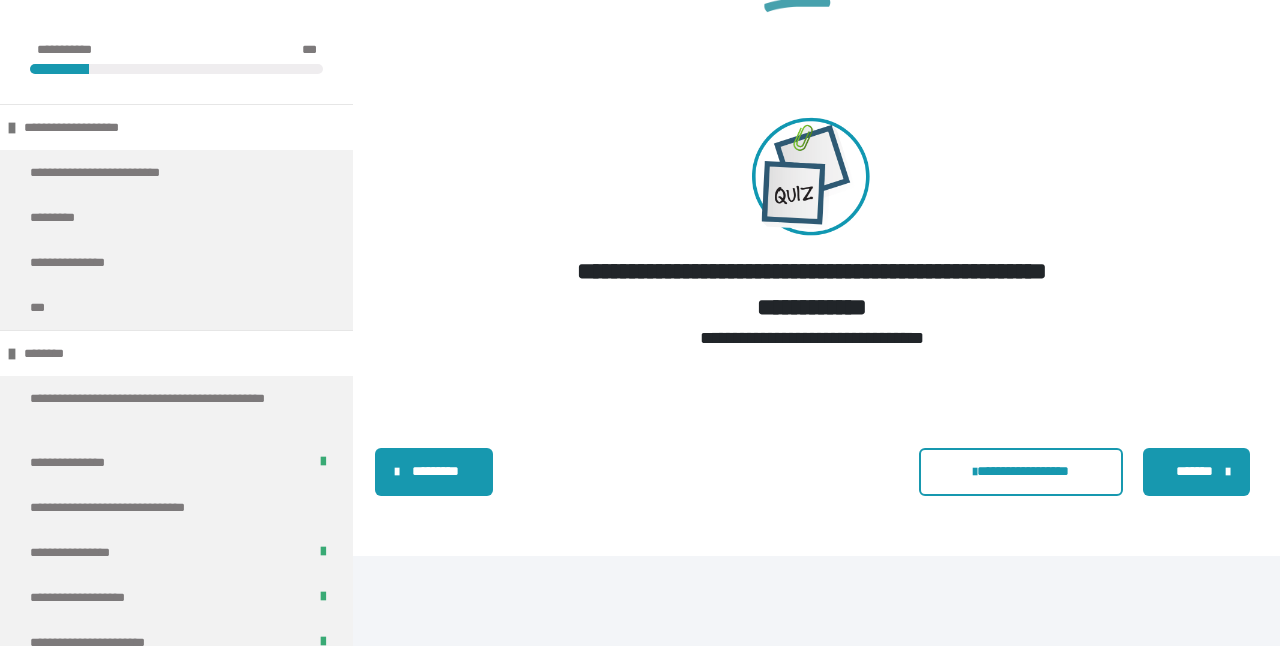 scroll, scrollTop: 3043, scrollLeft: 0, axis: vertical 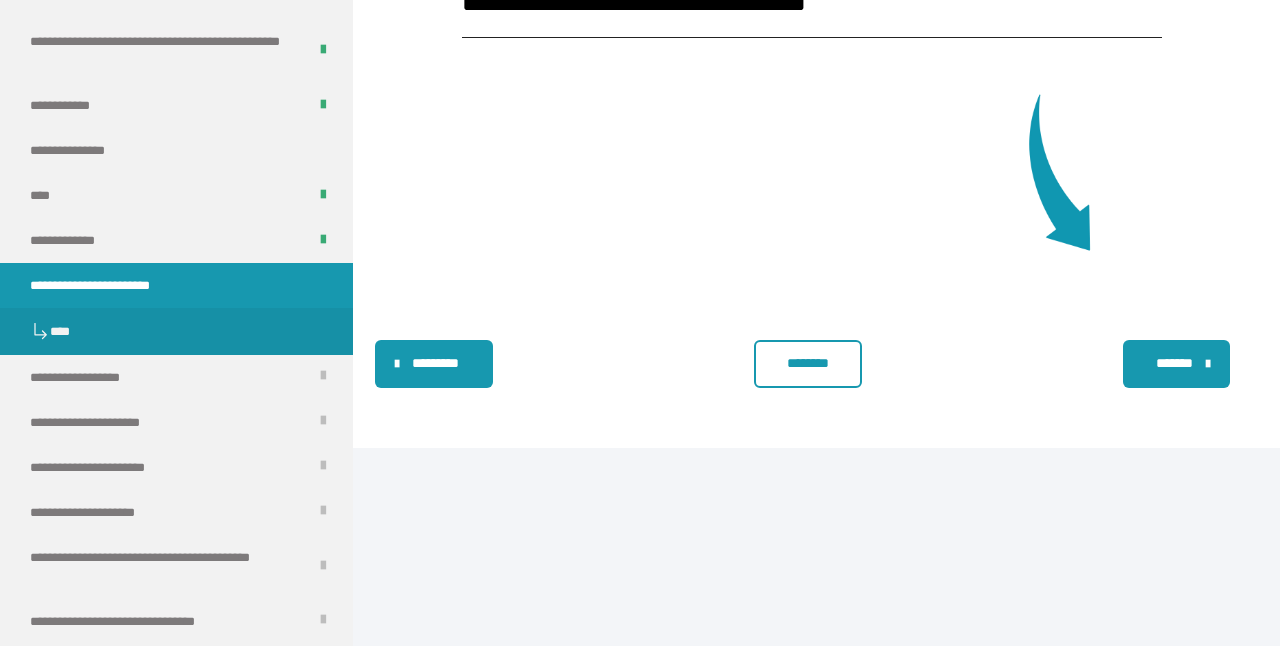click on "********" at bounding box center (808, 363) 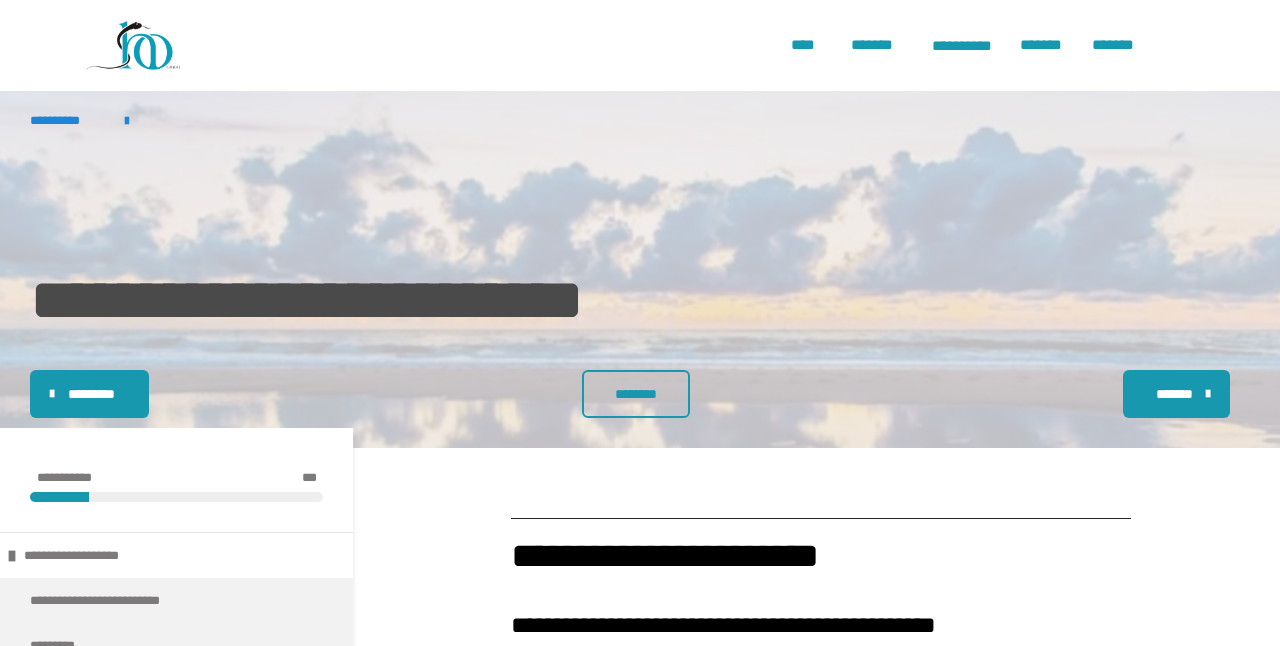 scroll, scrollTop: 0, scrollLeft: 0, axis: both 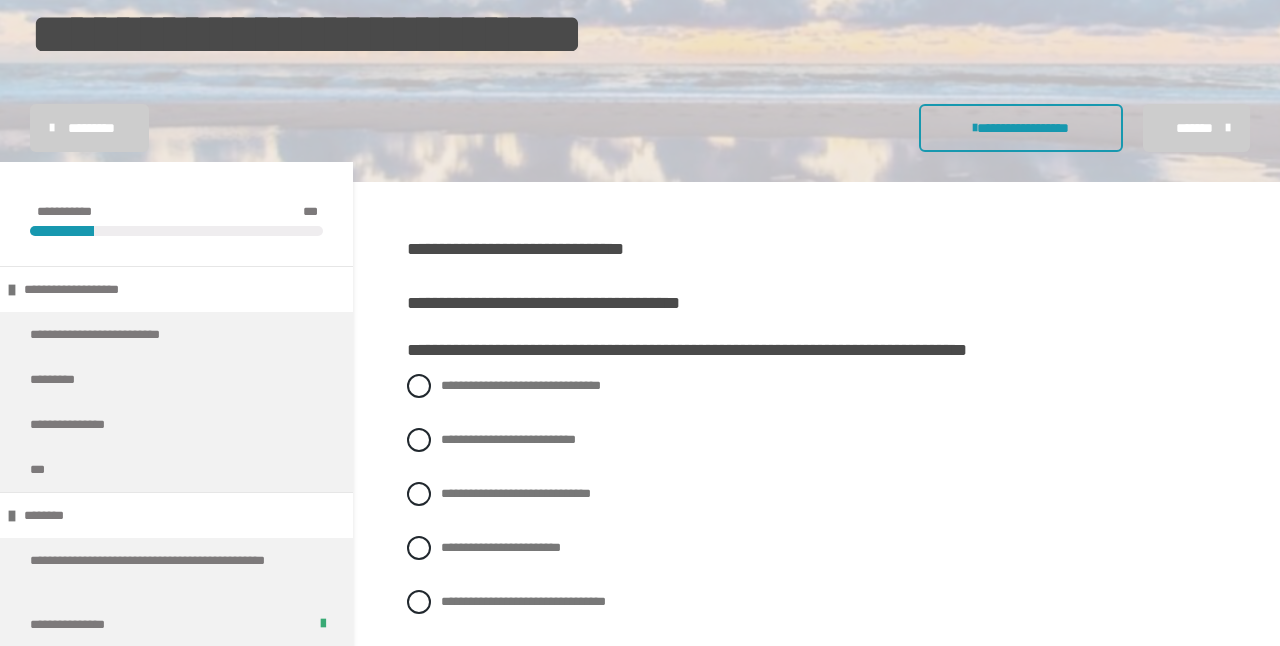 click on "**********" at bounding box center (1021, 128) 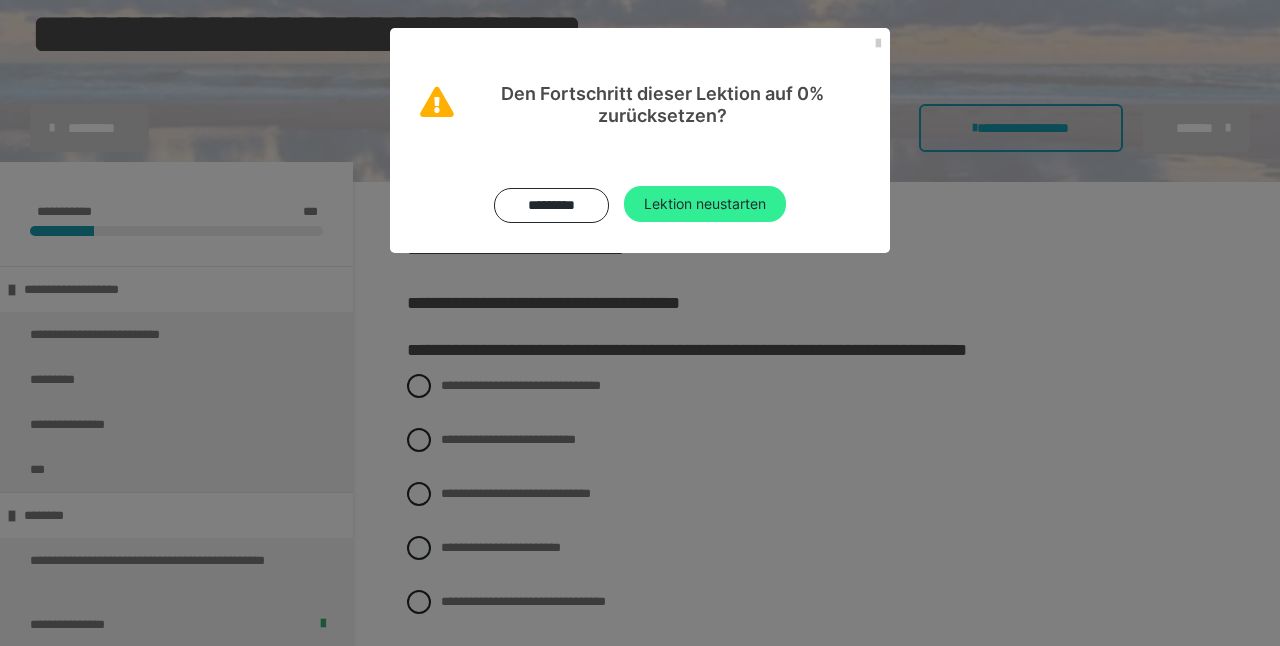 click on "Lektion neustarten" at bounding box center [705, 204] 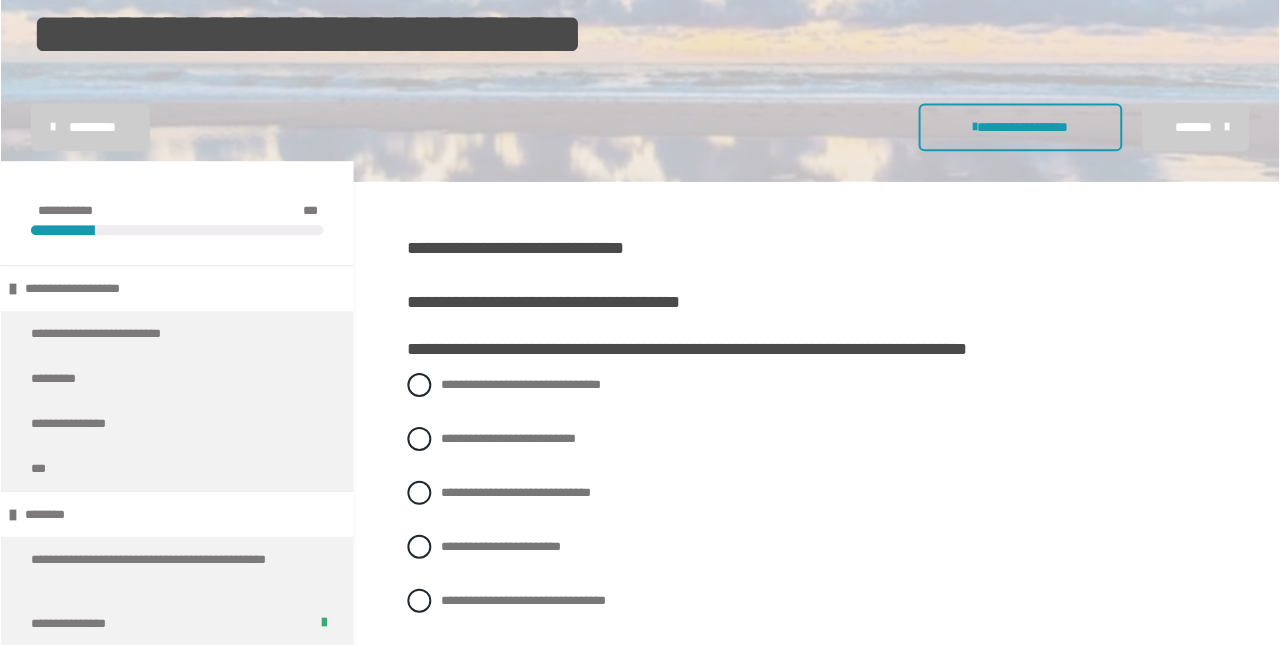 scroll, scrollTop: 91, scrollLeft: 0, axis: vertical 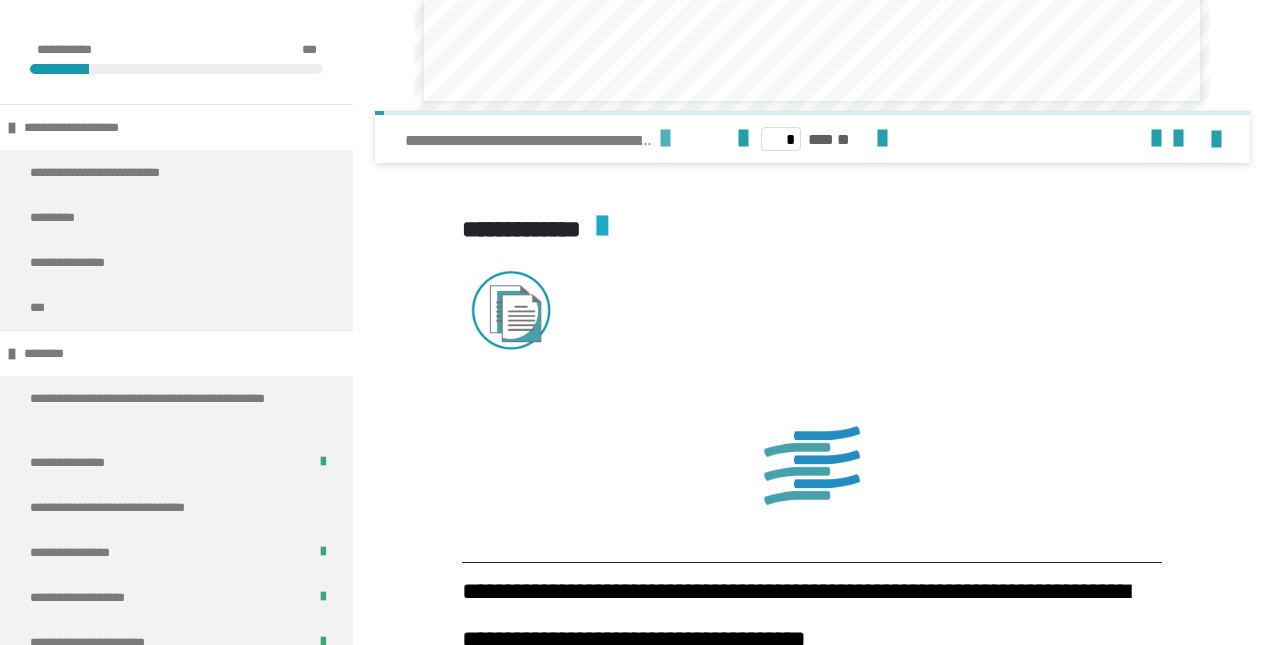 click at bounding box center (665, 139) 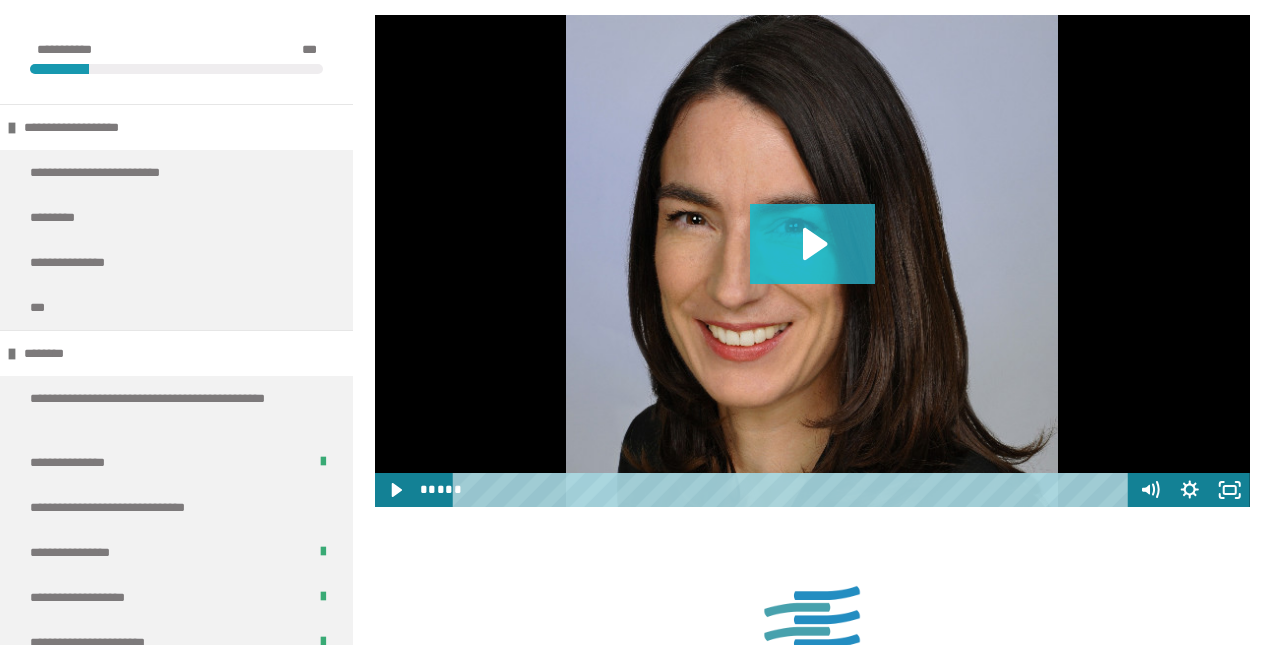 scroll, scrollTop: 1259, scrollLeft: 0, axis: vertical 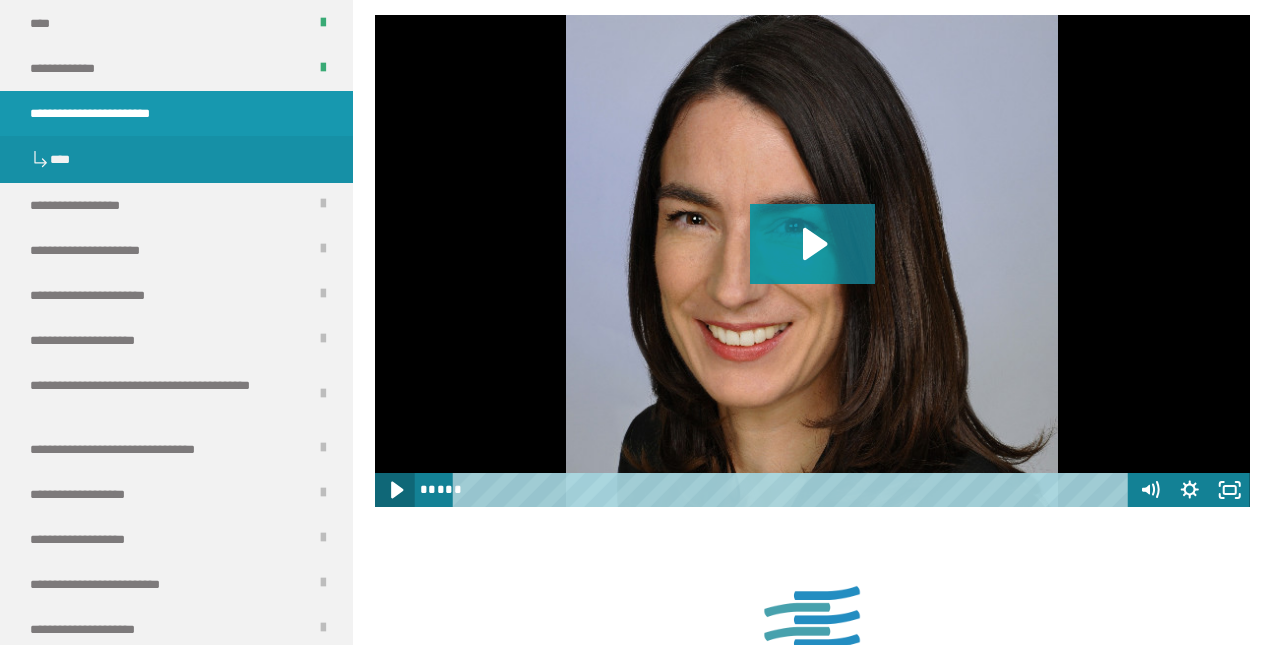 click 